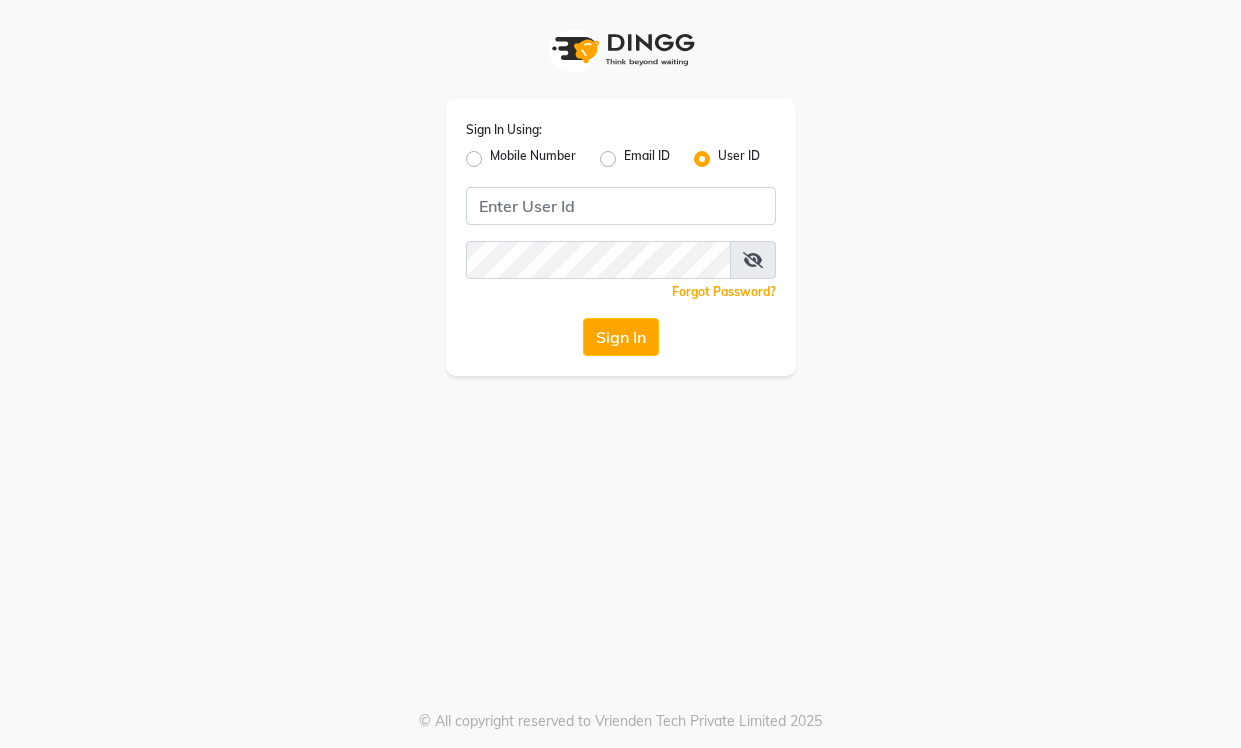scroll, scrollTop: 0, scrollLeft: 0, axis: both 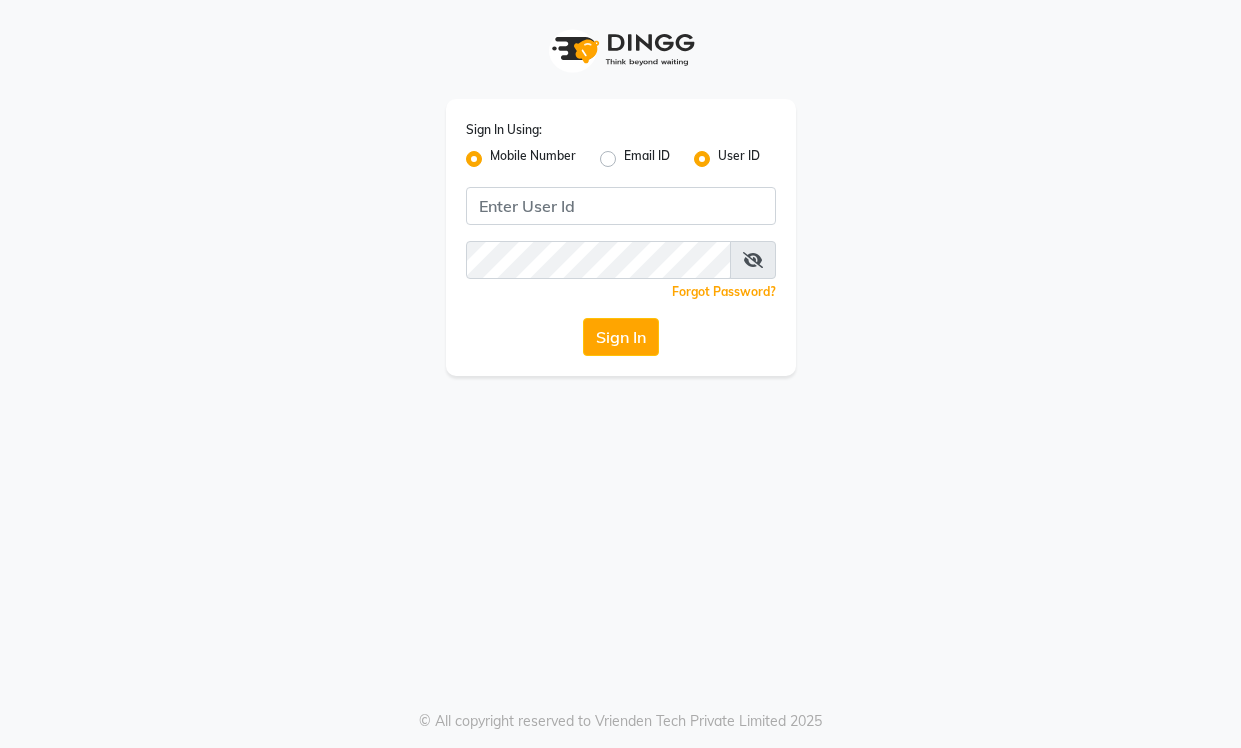 radio on "false" 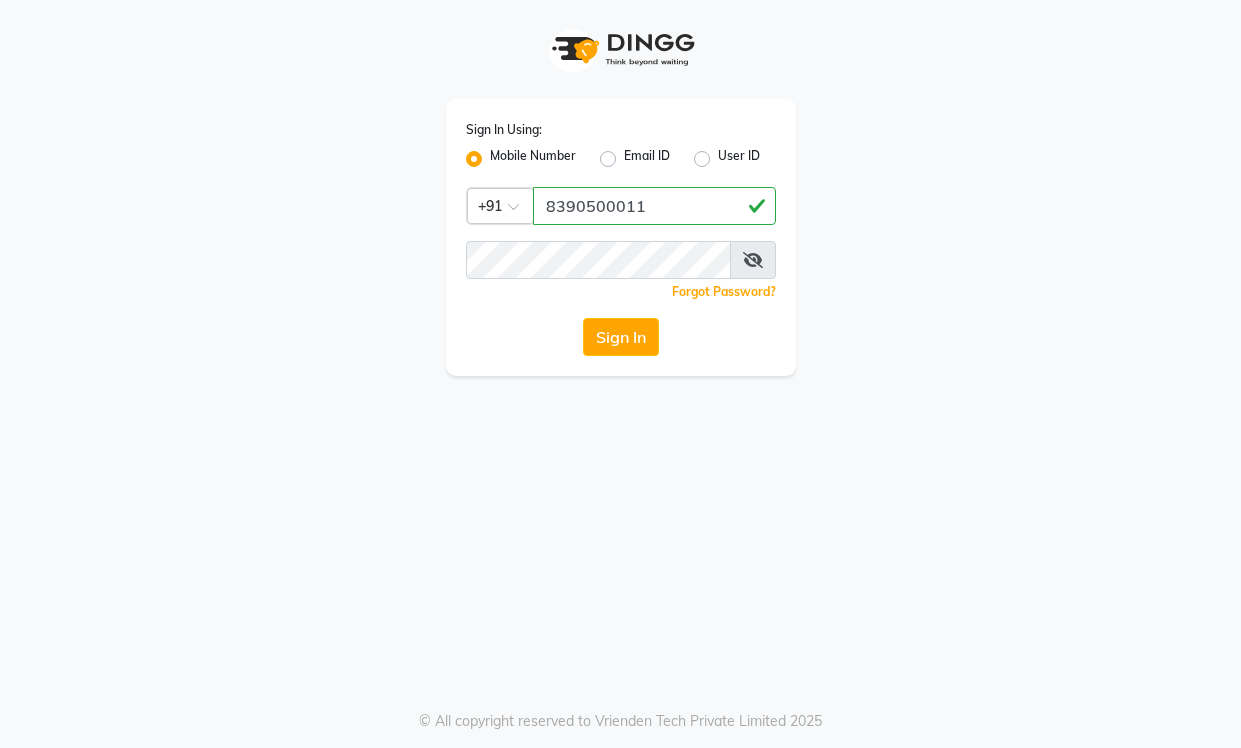 click at bounding box center (753, 260) 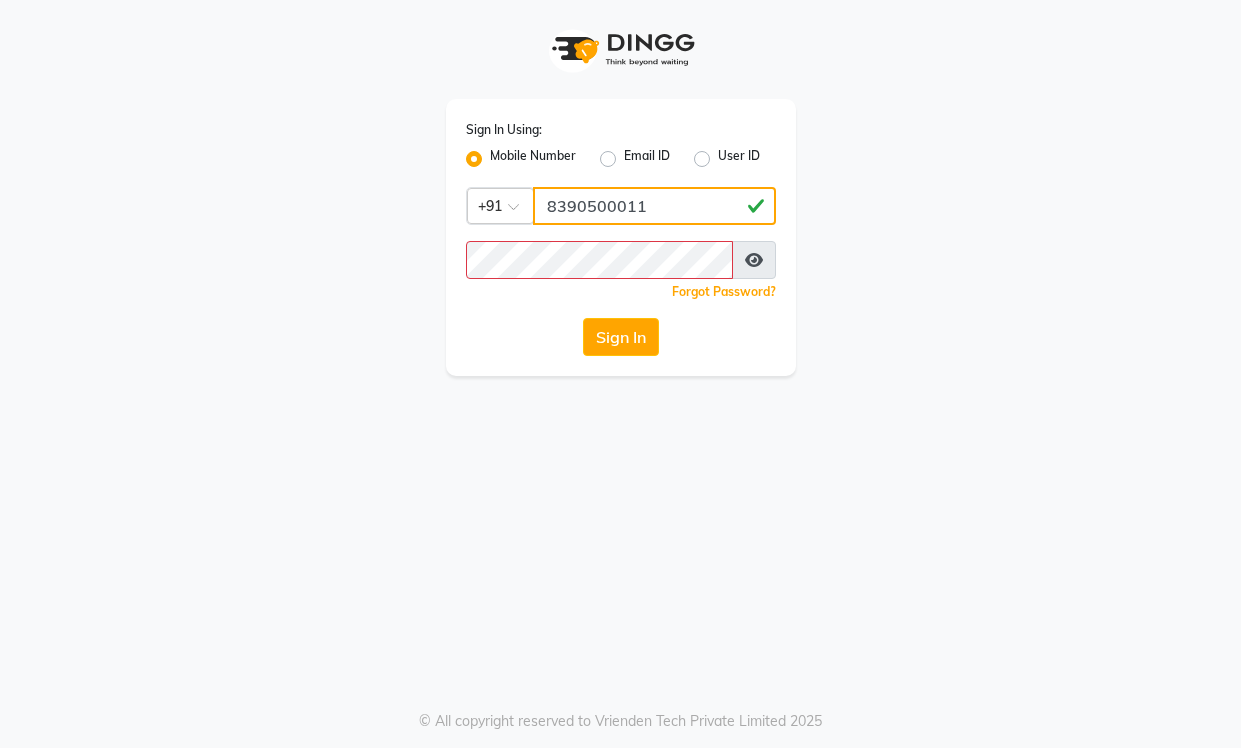 click on "8390500011" 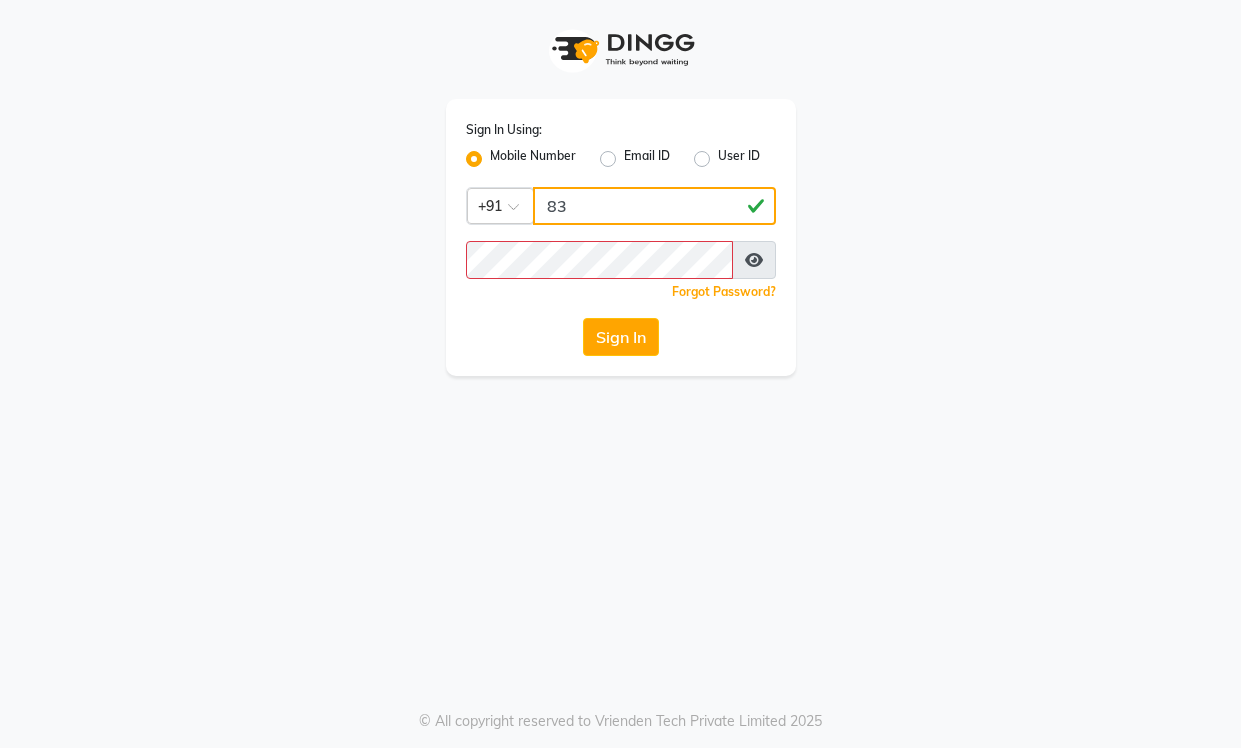 type on "8" 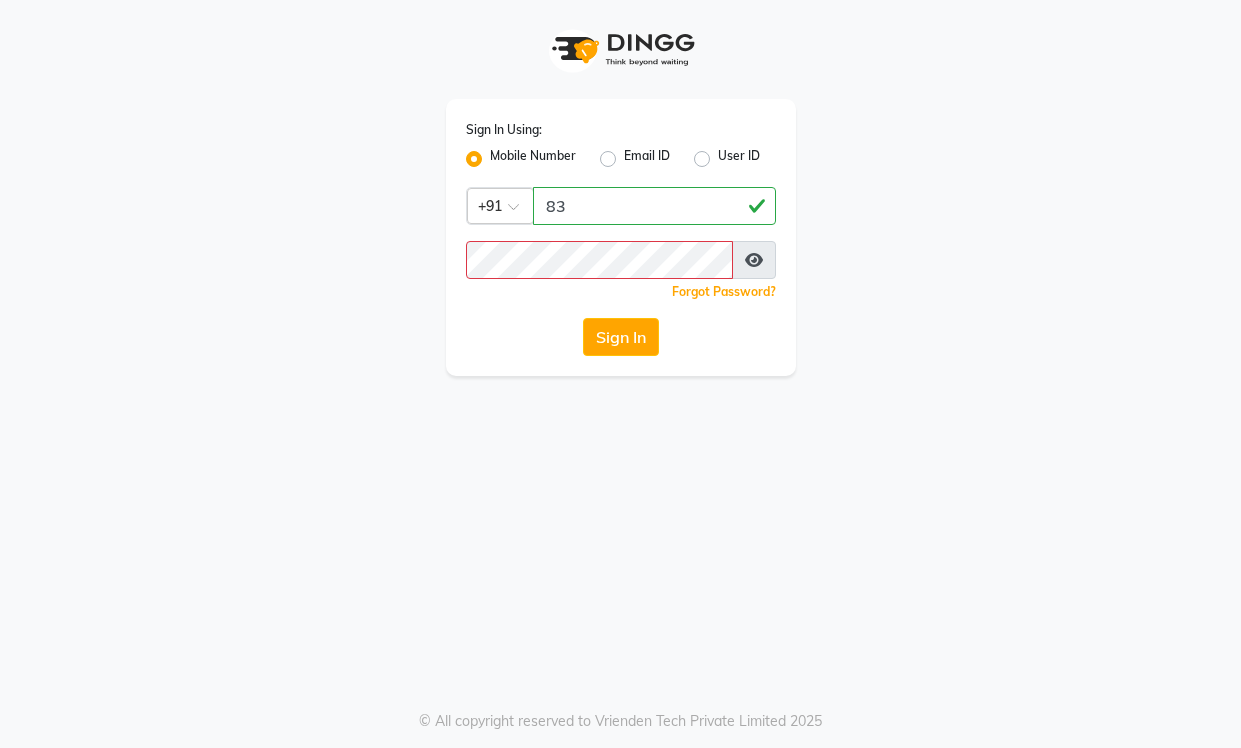 click on "Sign In Using: Mobile Number Email ID User ID Country Code × +91 [PHONE]  Remember me Forgot Password?  Sign In" 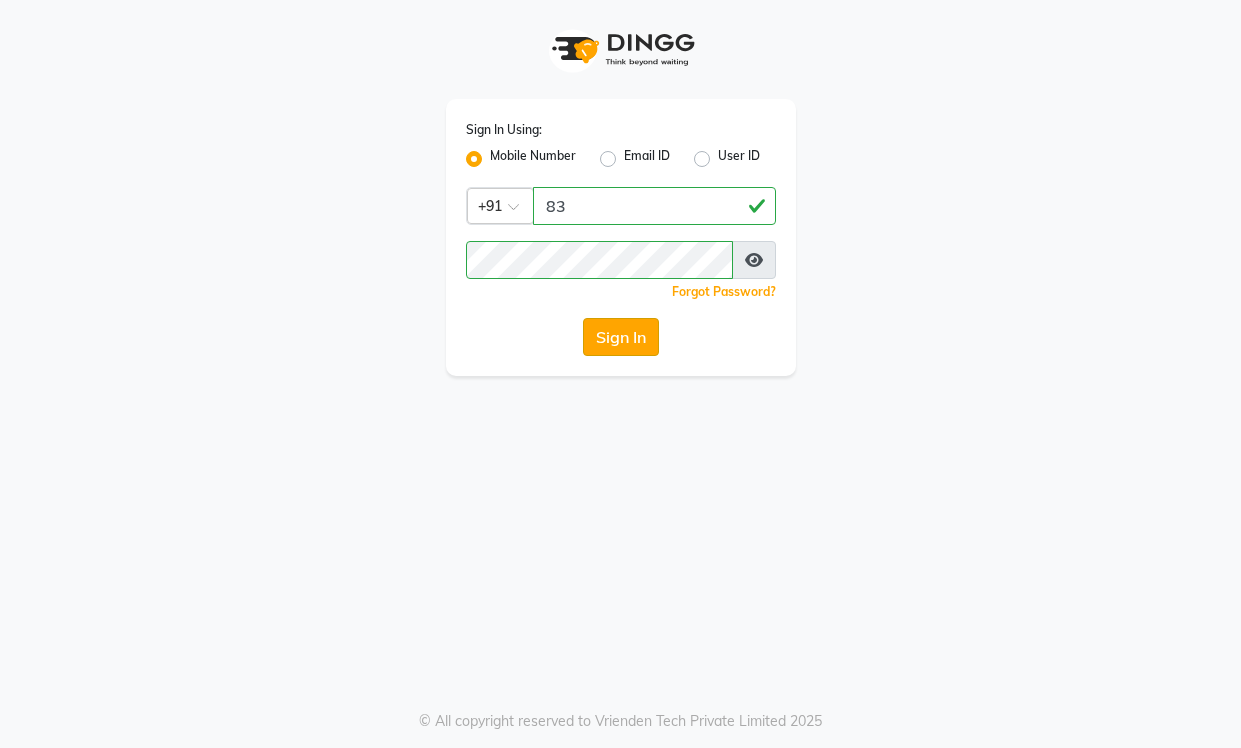 click on "Sign In" 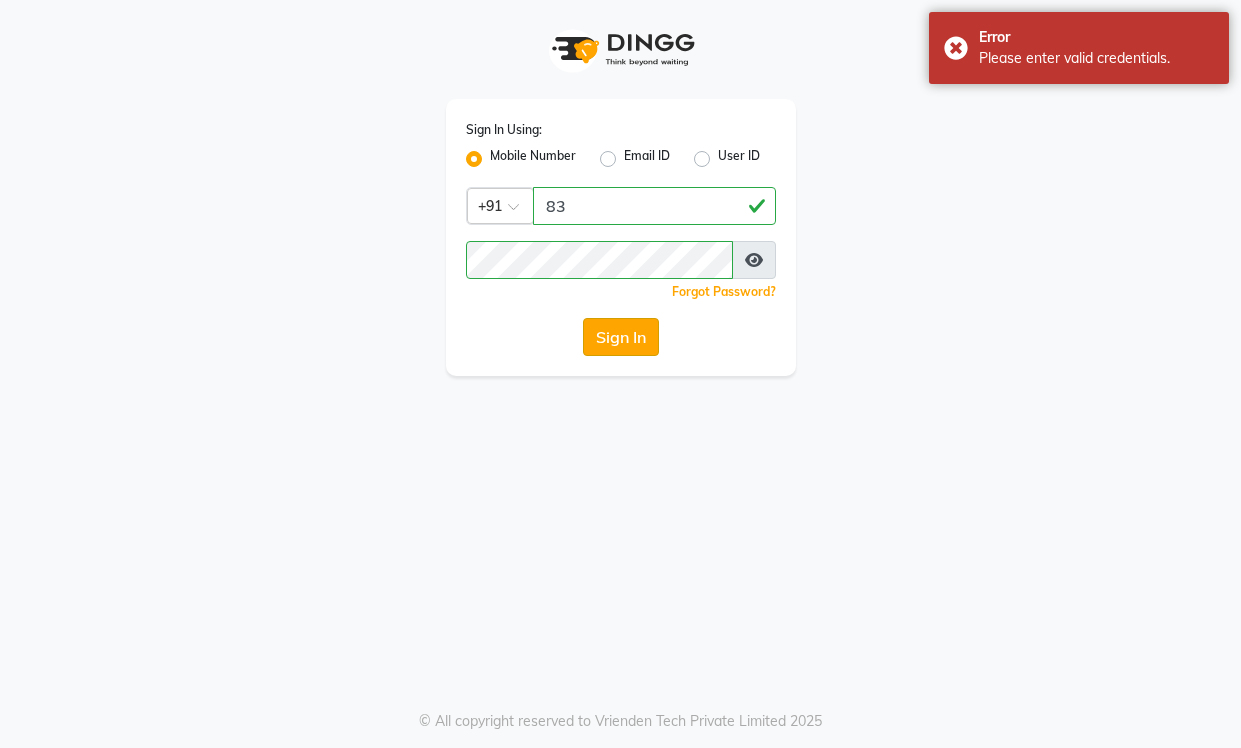 click on "Sign In" 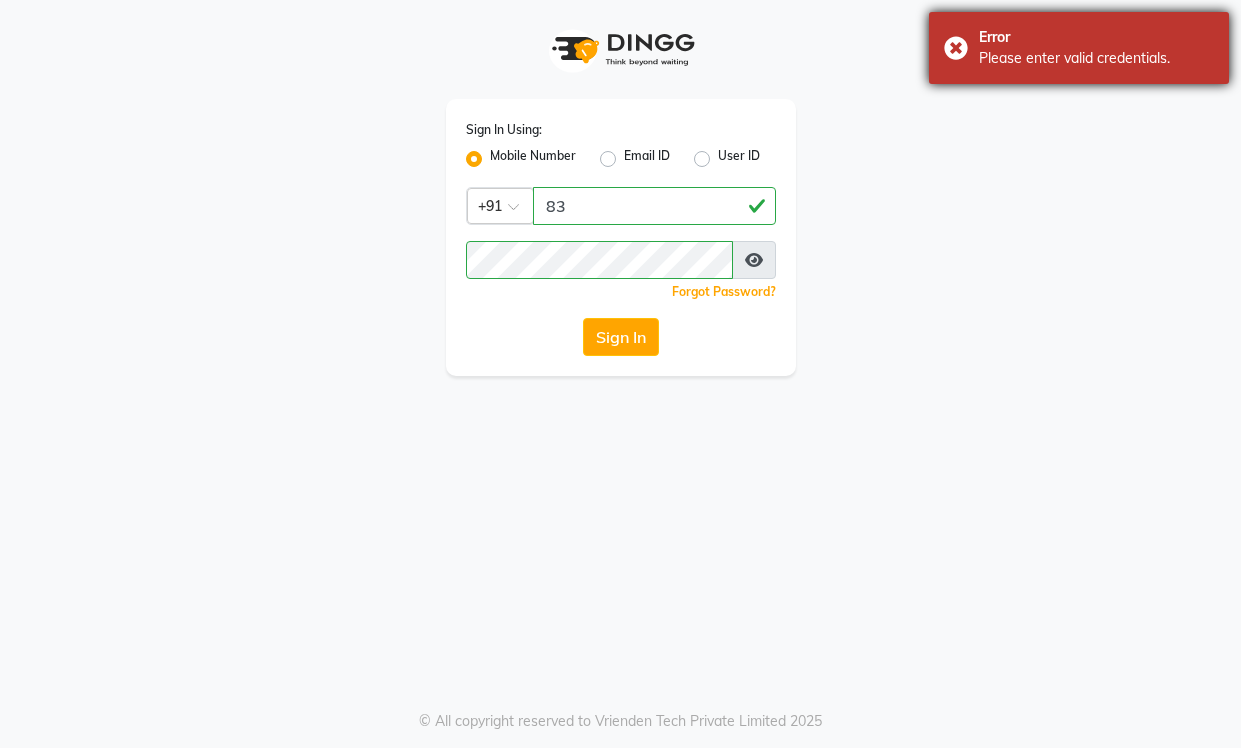 click on "Error   Please enter valid credentials." at bounding box center (1079, 48) 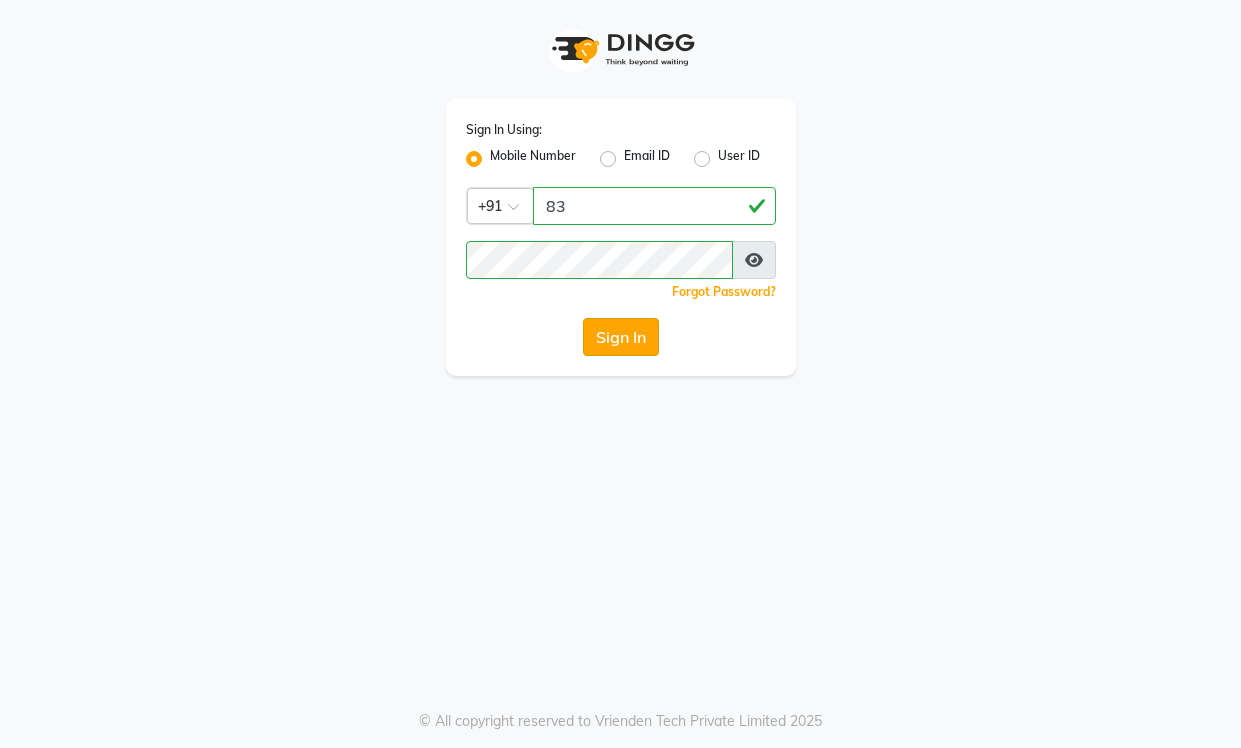 click on "Sign In" 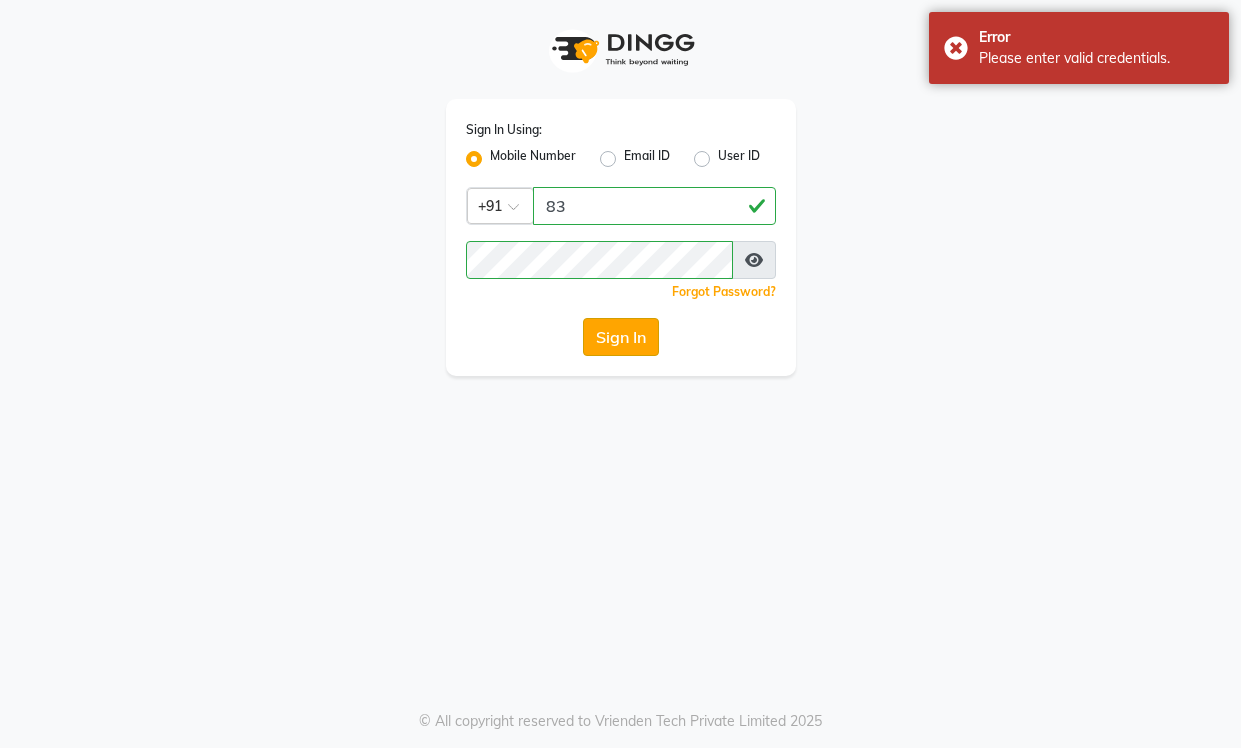 click on "Sign In" 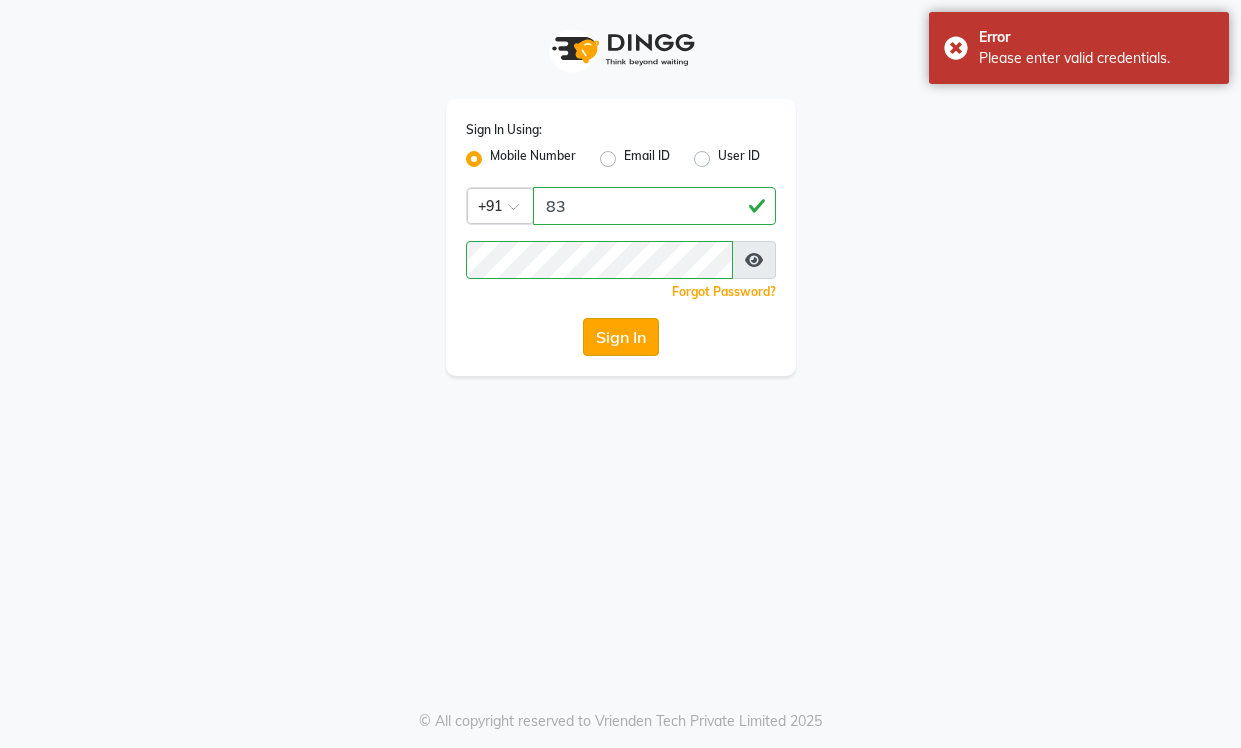 click on "Sign In" 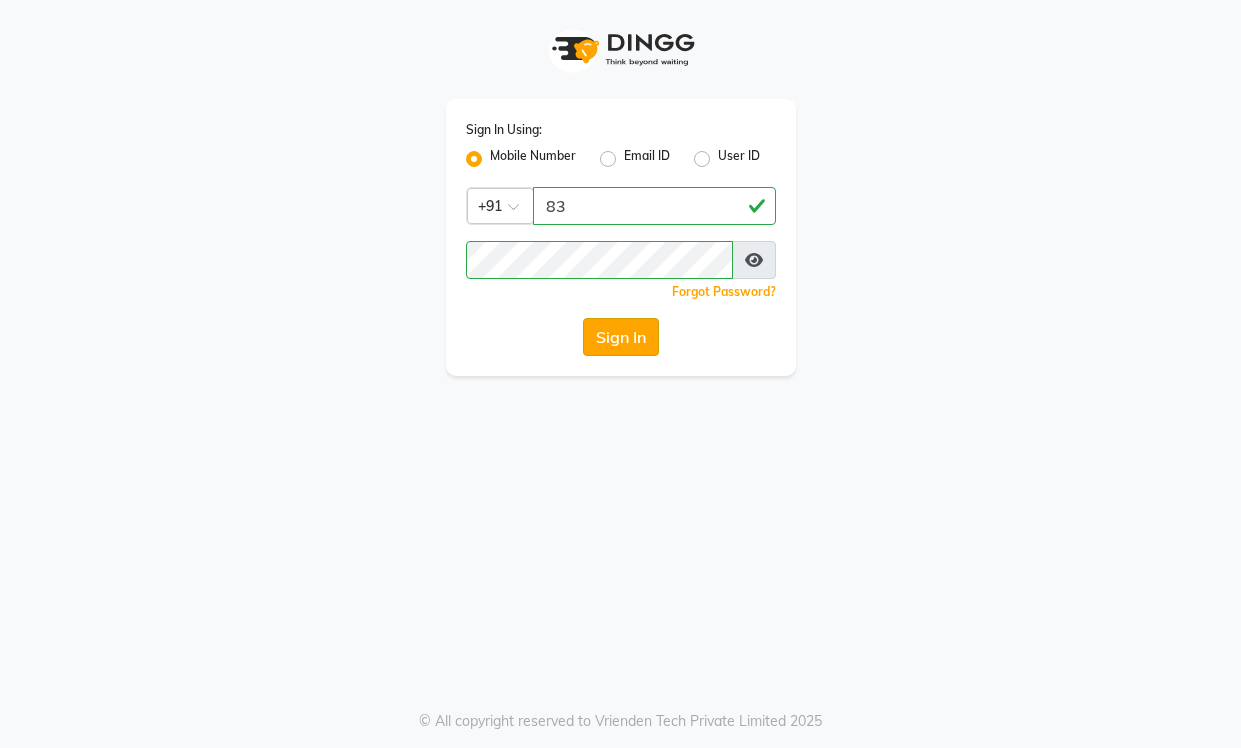 click on "Sign In" 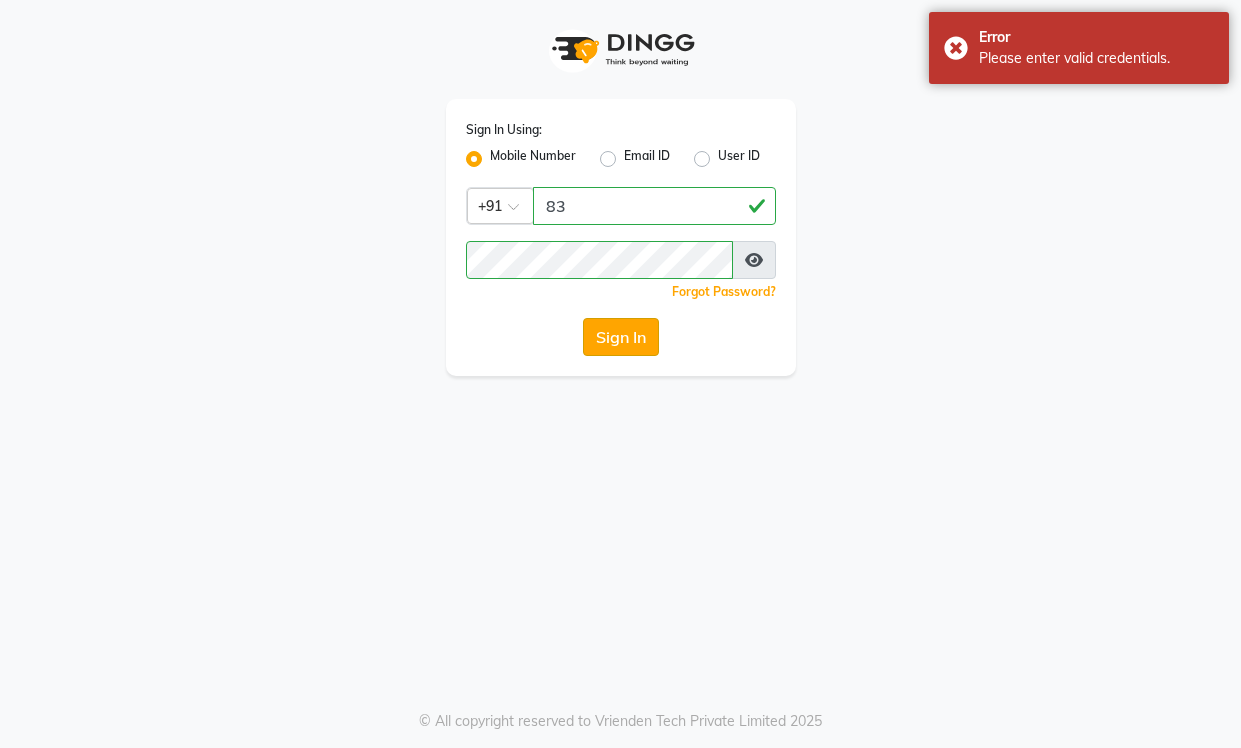 click on "Sign In" 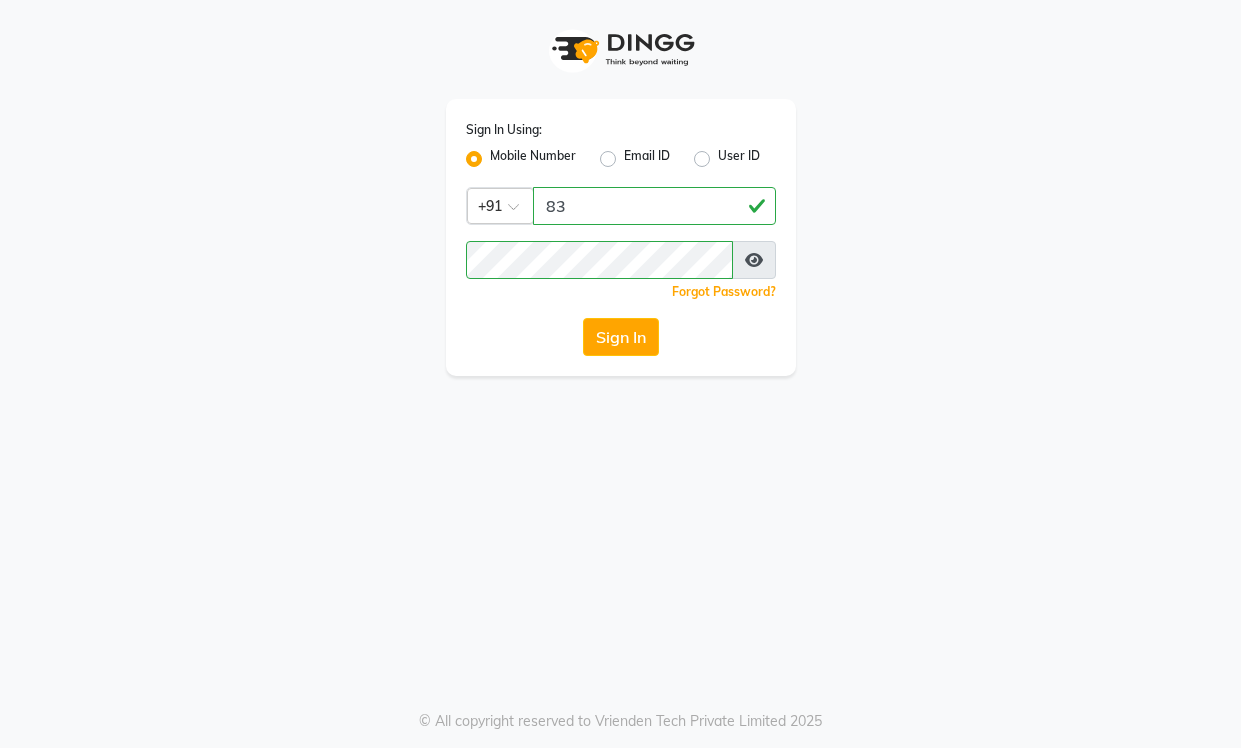 click on "Sign In Using: Mobile Number Email ID User ID Country Code × +91 [PHONE]  Remember me Forgot Password?  Sign In" 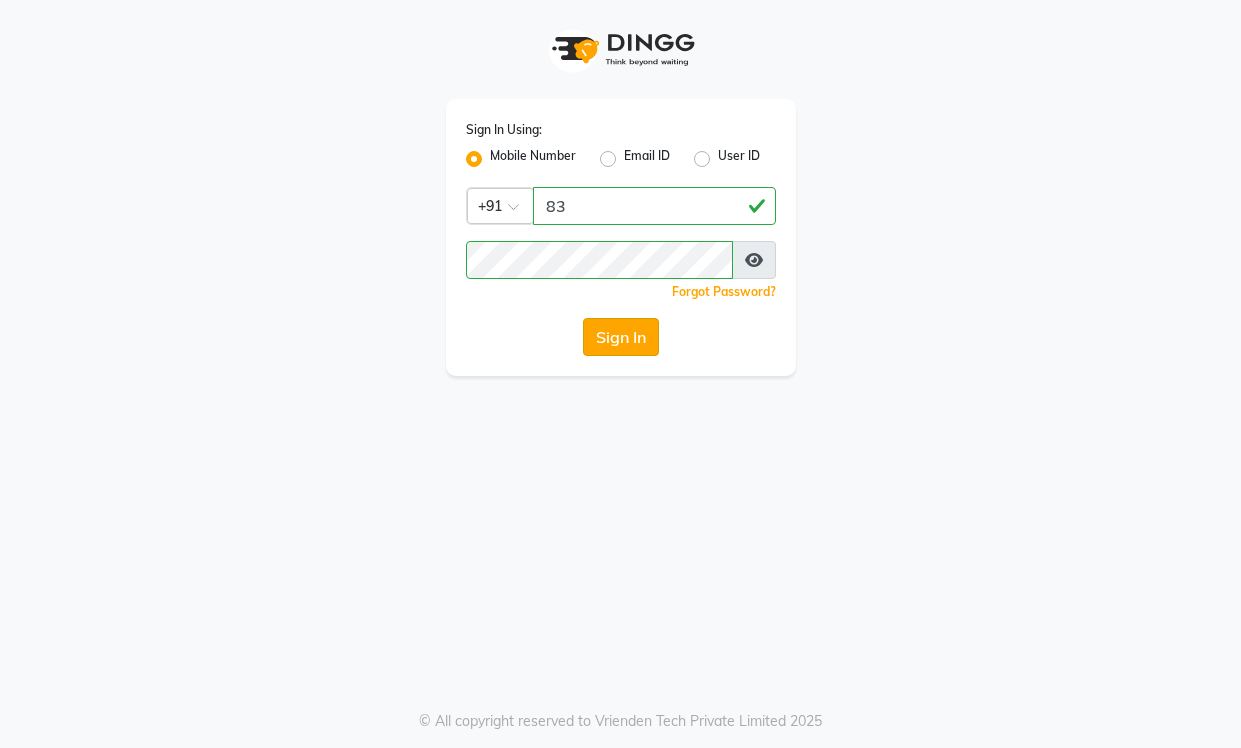 click on "Sign In" 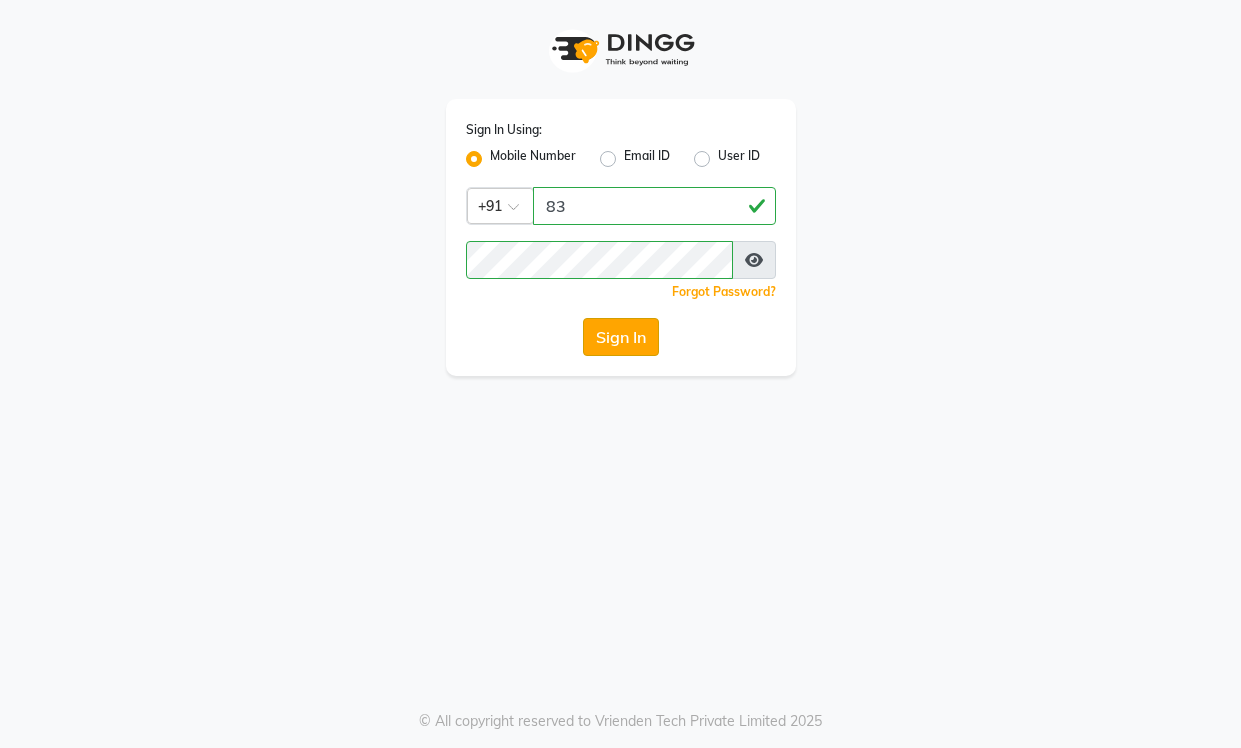 click on "Sign In" 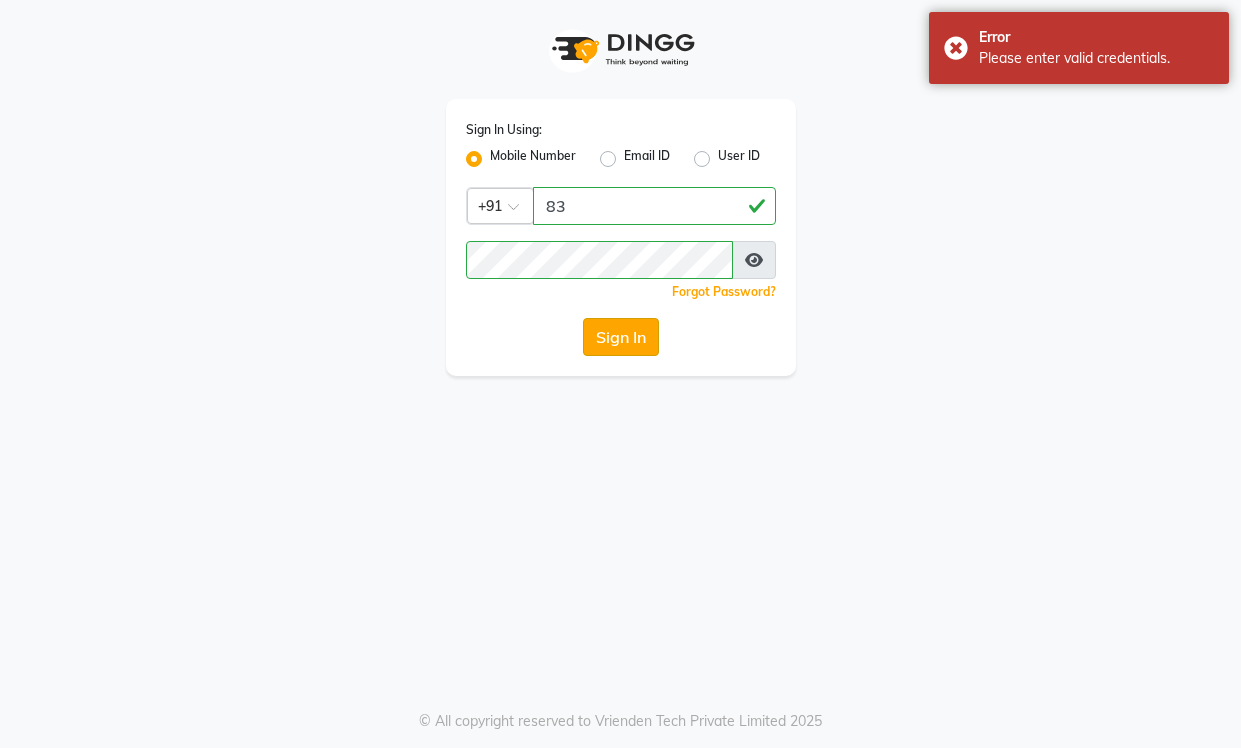 click on "Sign In" 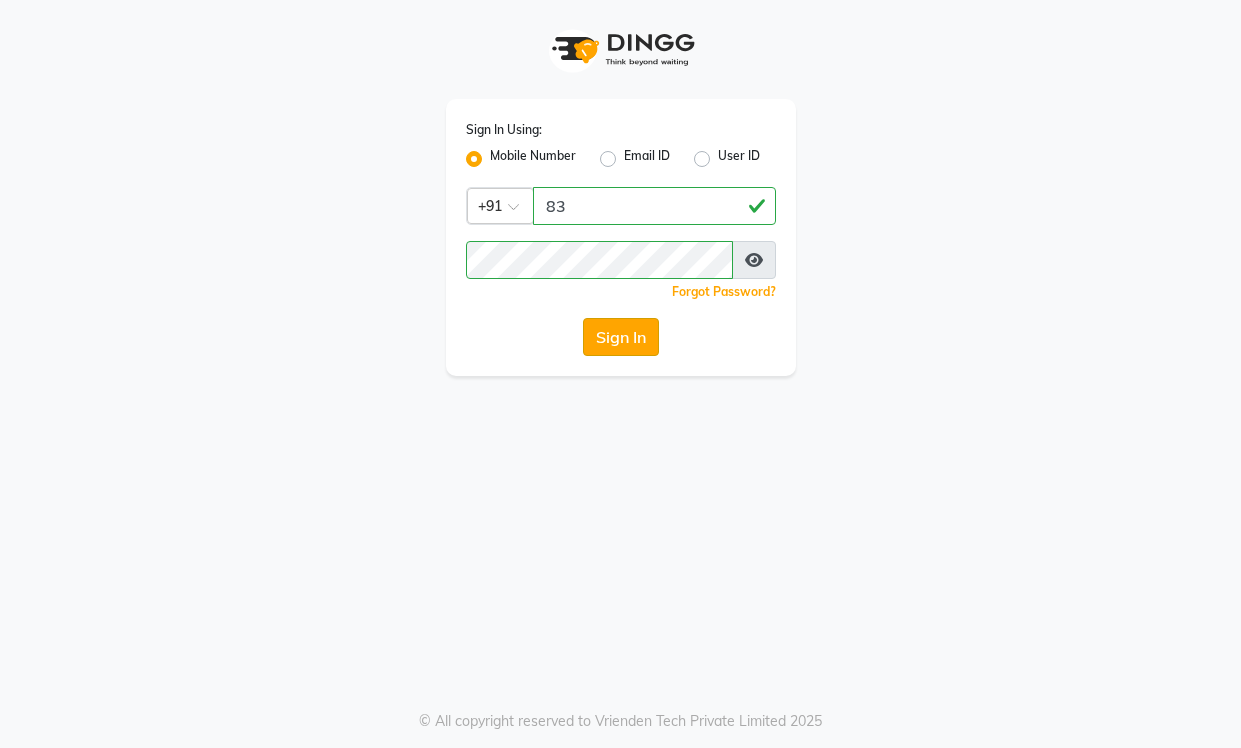 click on "Sign In" 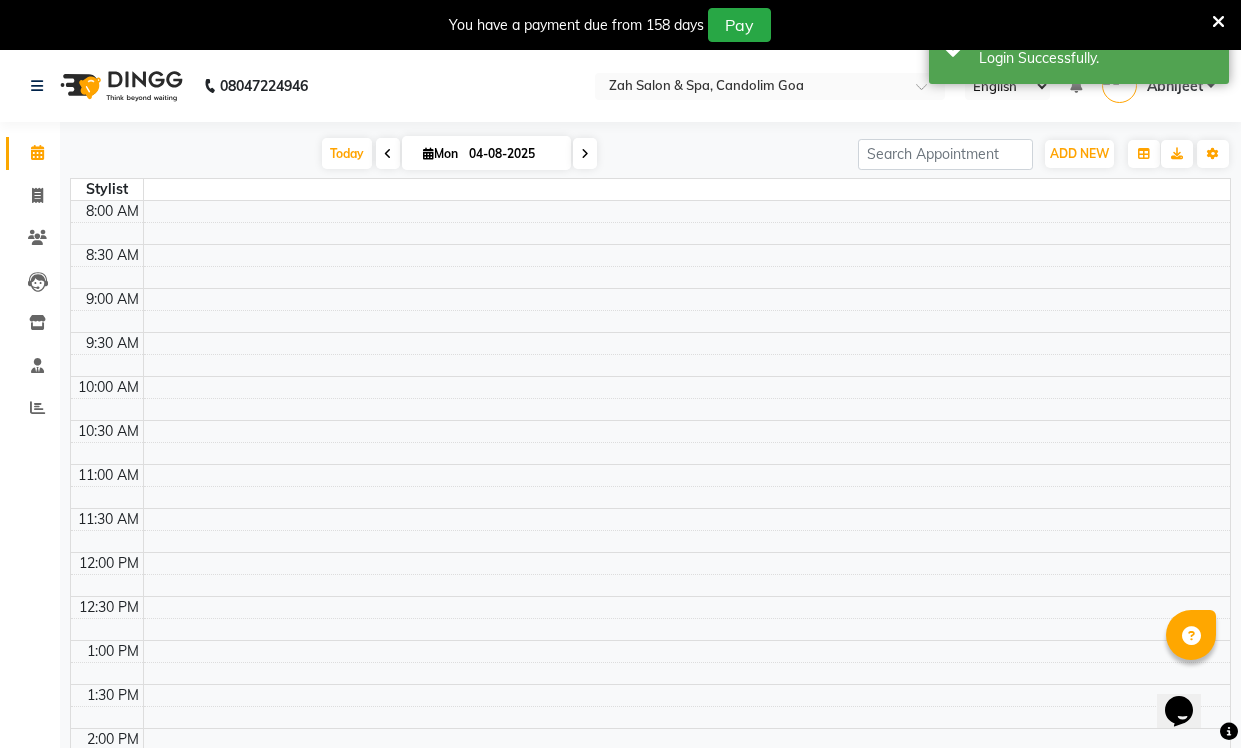 scroll, scrollTop: 0, scrollLeft: 0, axis: both 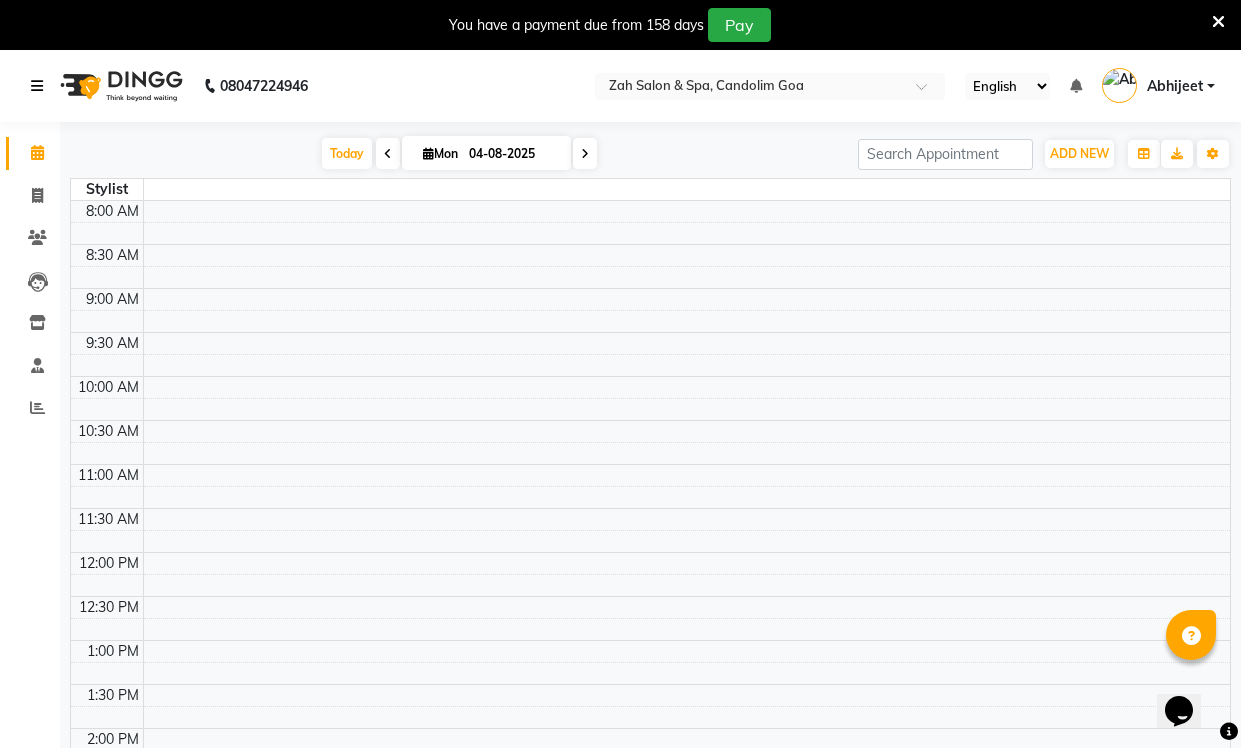 click at bounding box center (41, 86) 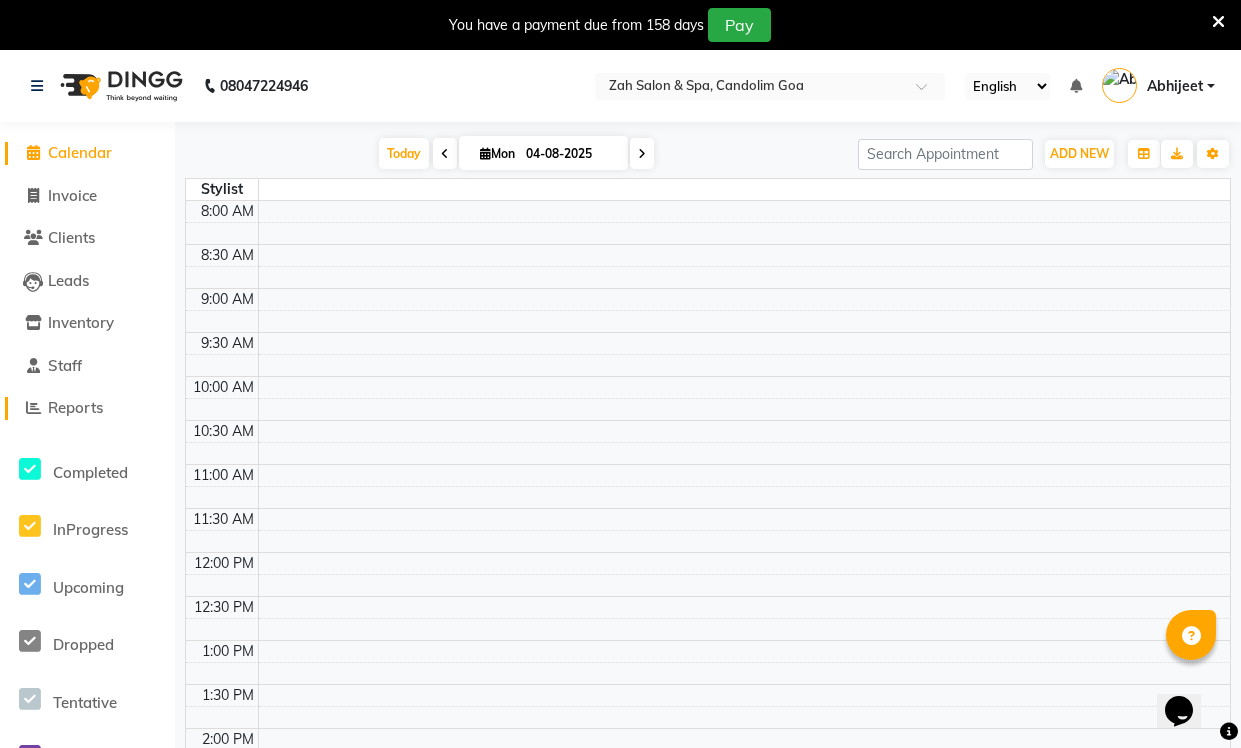 click on "Reports" 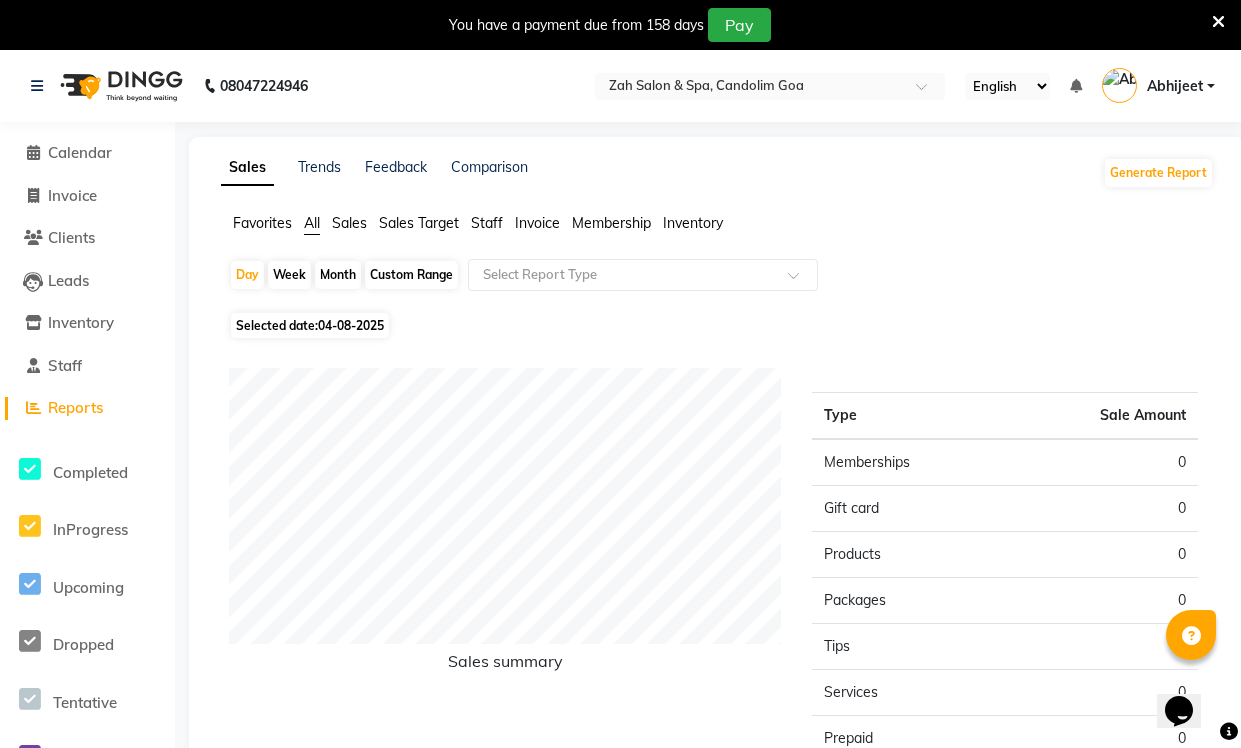 click on "Month" 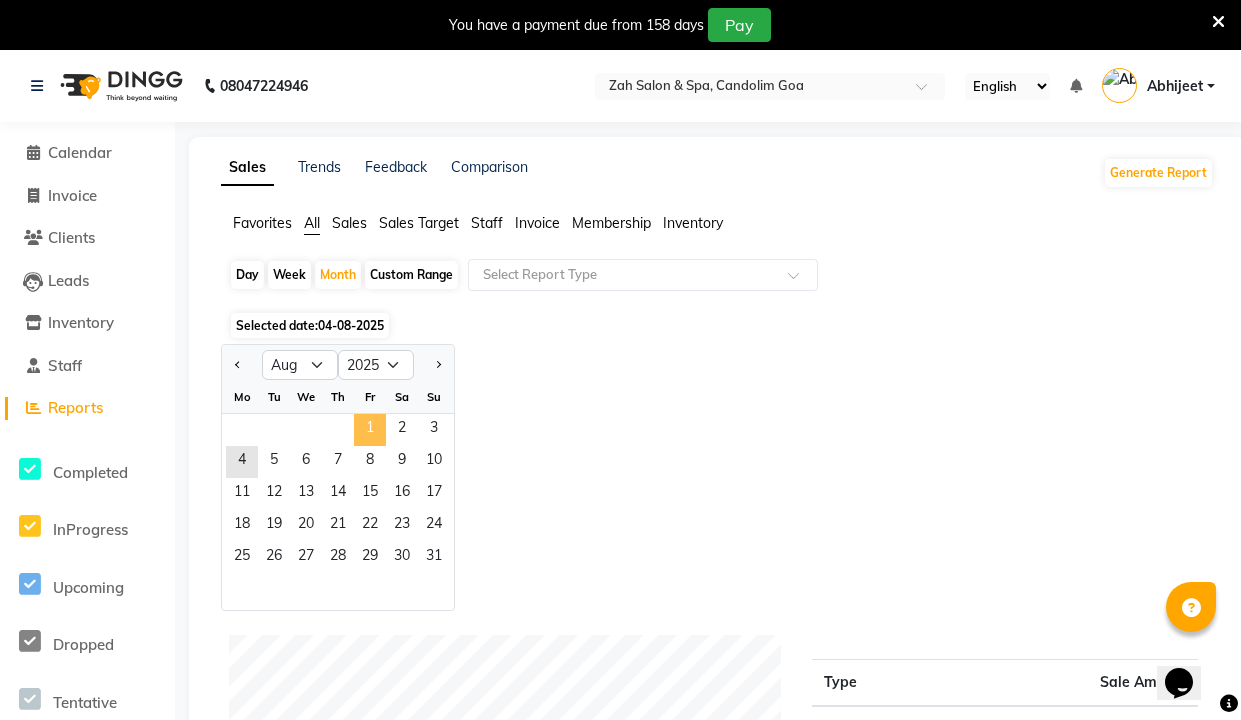 click on "1" 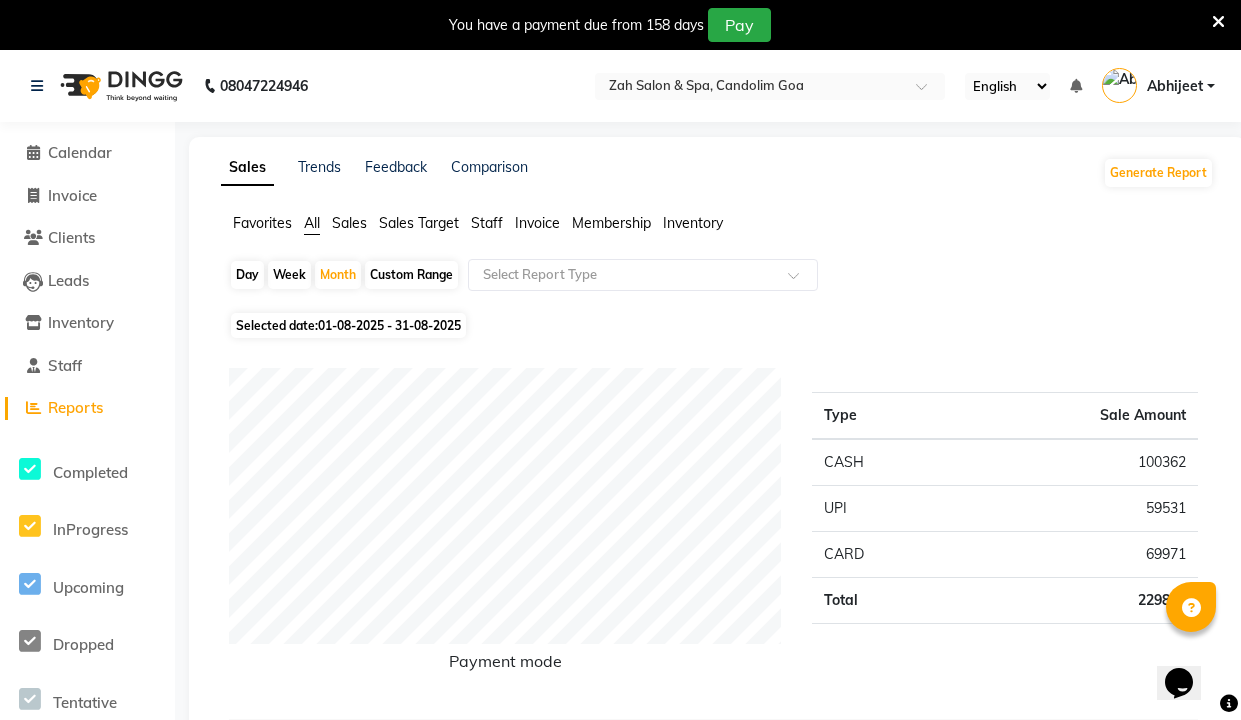 click on "01-08-2025 - 31-08-2025" 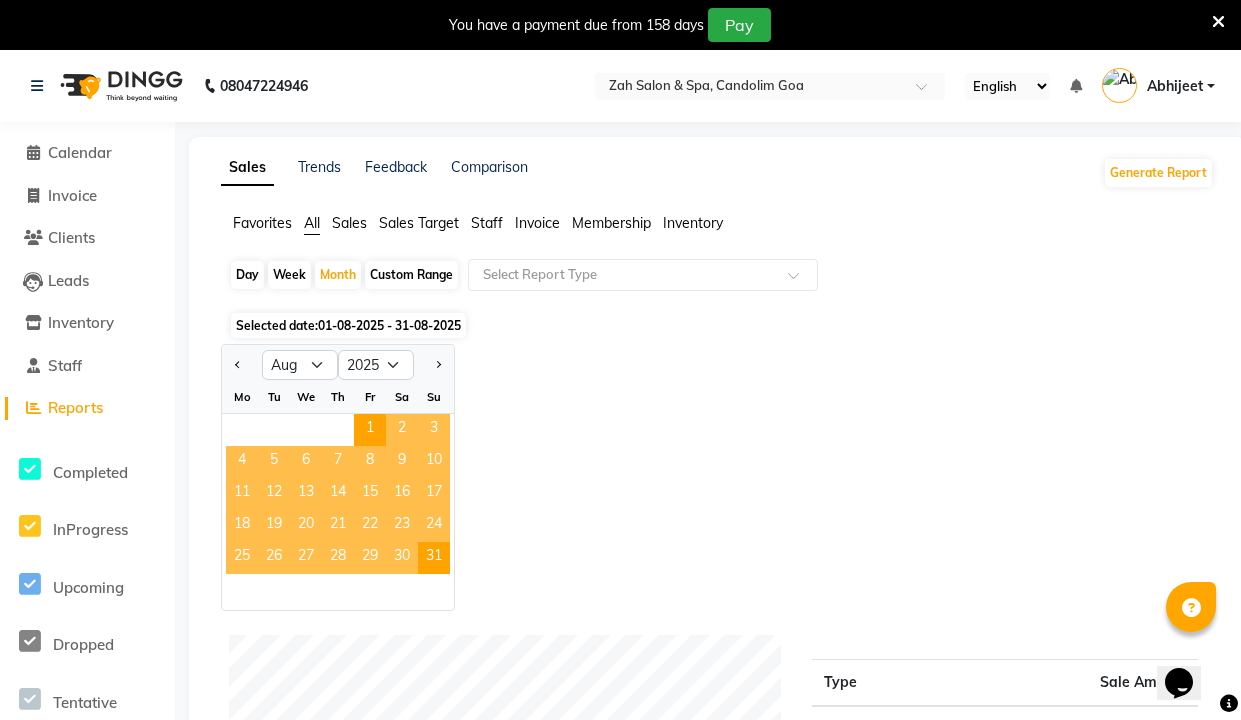 click on "Week" 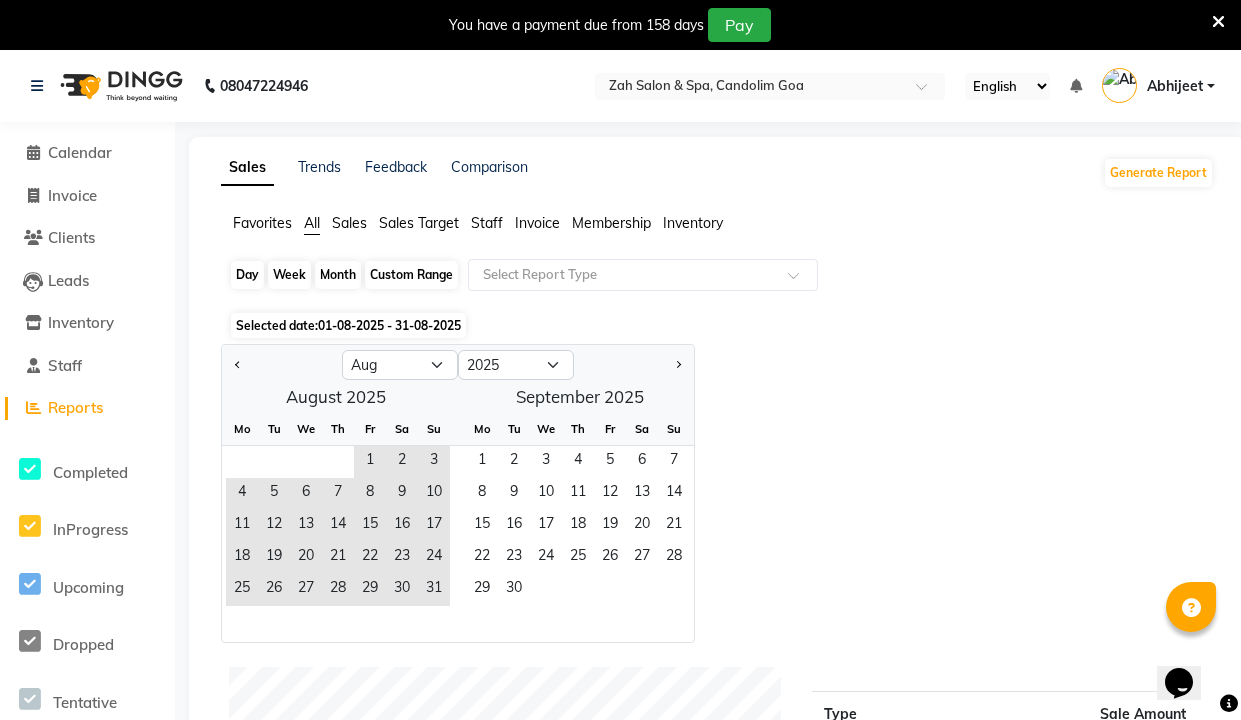 click on "Week" 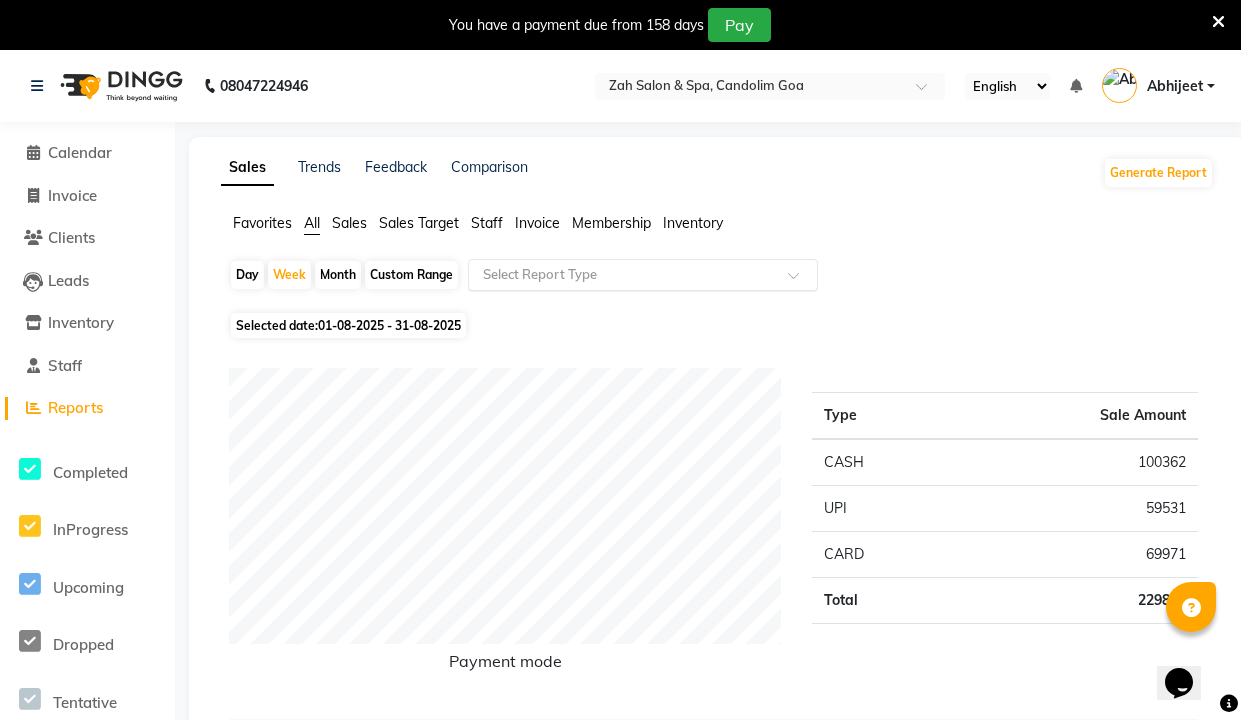 click 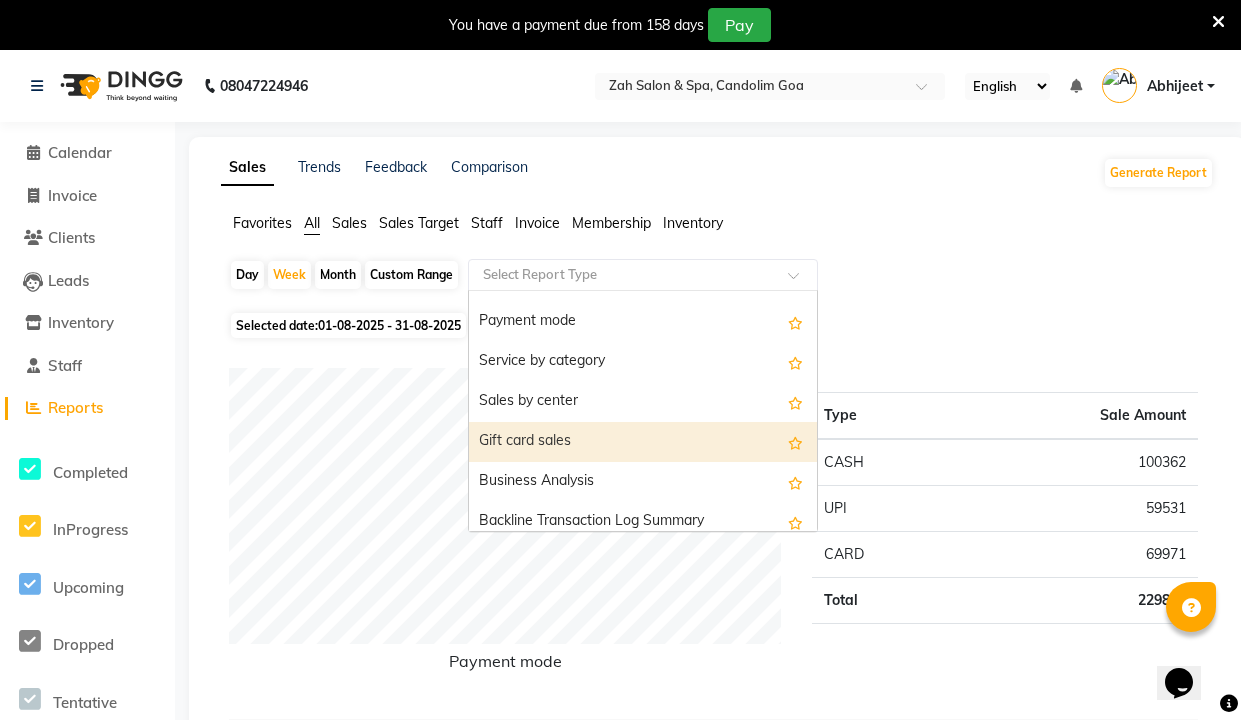scroll, scrollTop: 341, scrollLeft: 0, axis: vertical 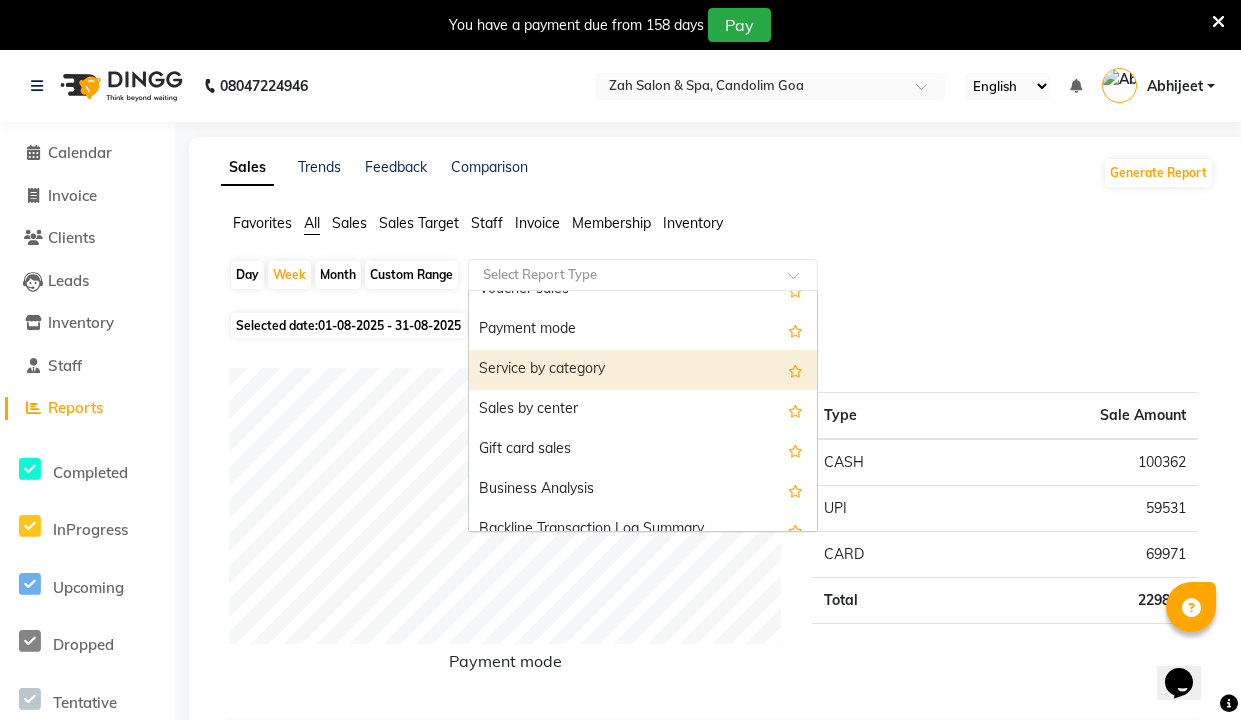 click on "Service by category" at bounding box center [643, 370] 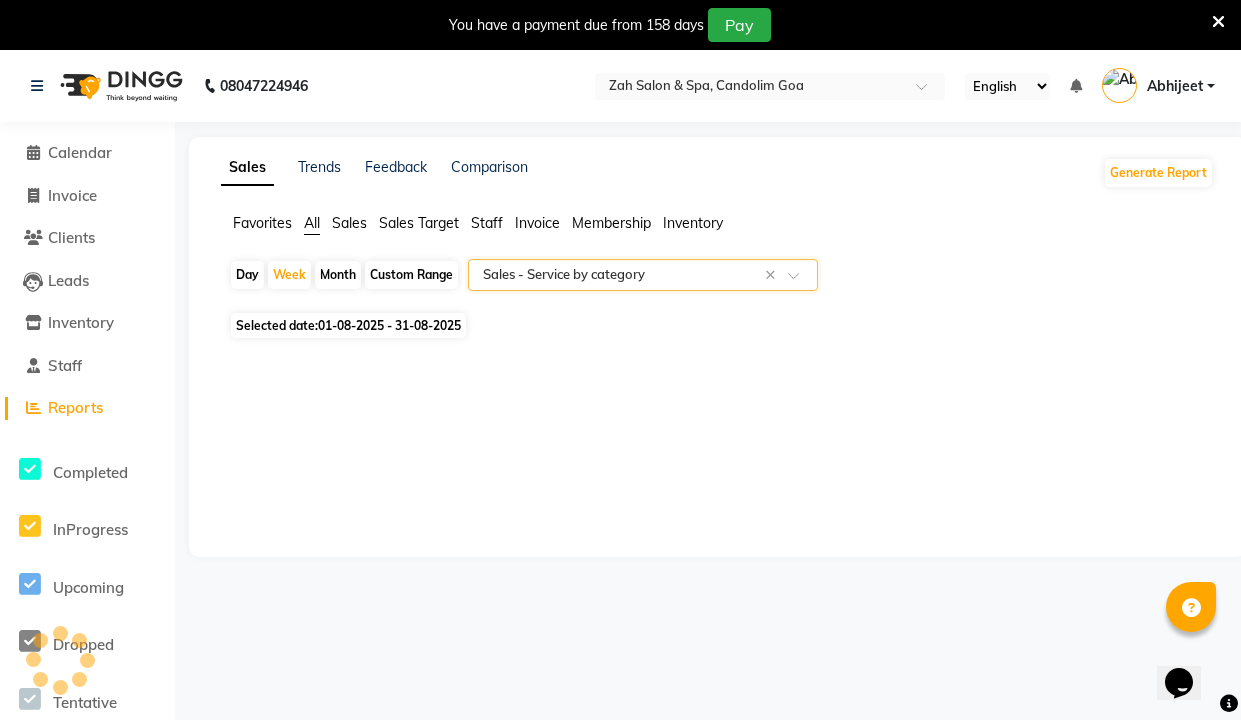 select on "csv" 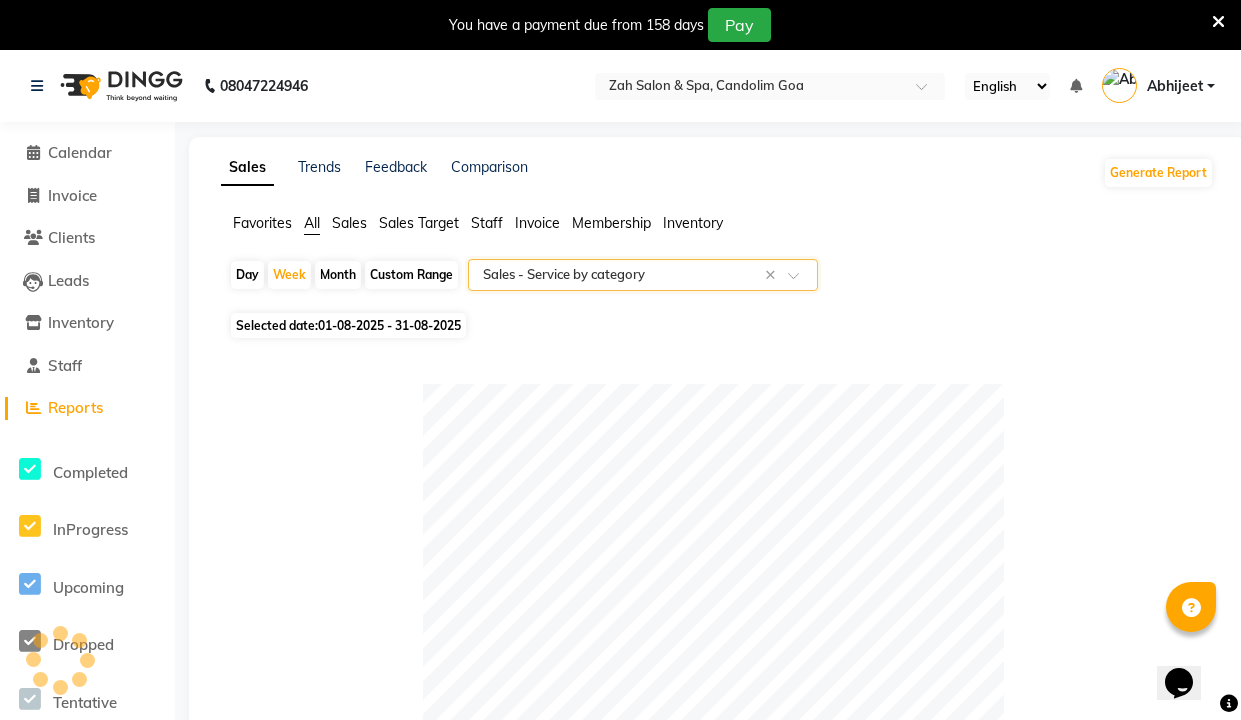 click on "01-08-2025 - 31-08-2025" 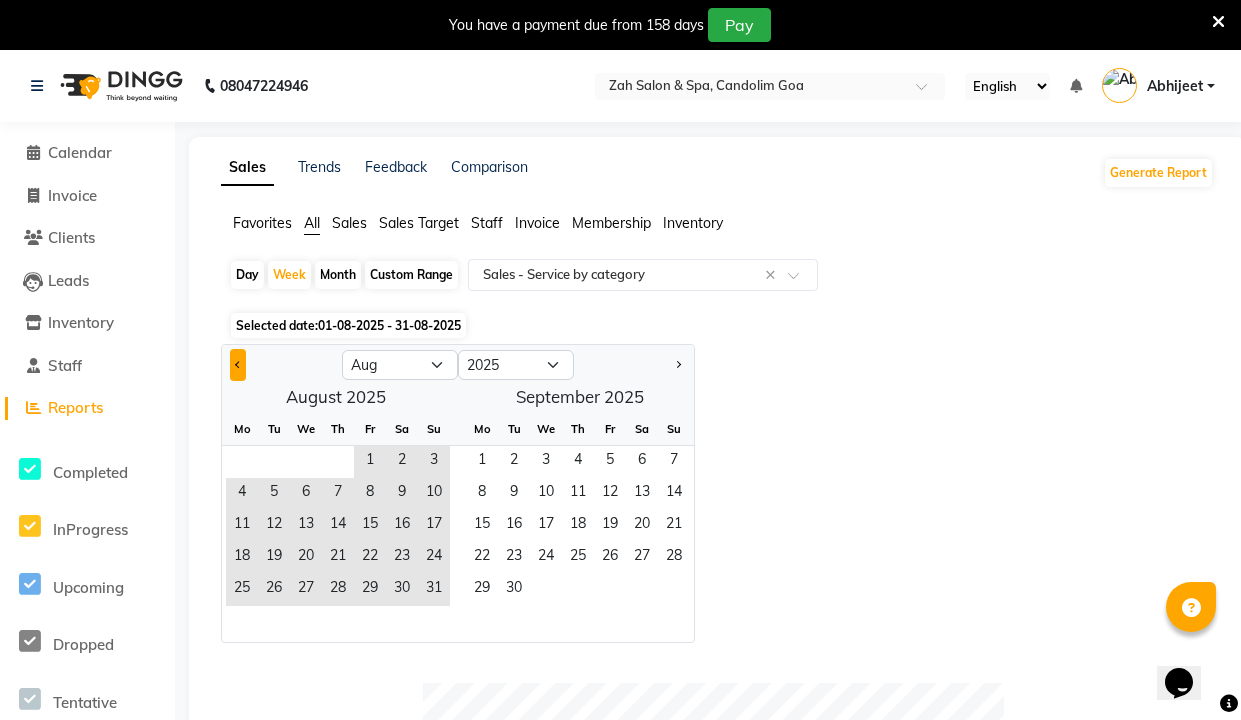 click 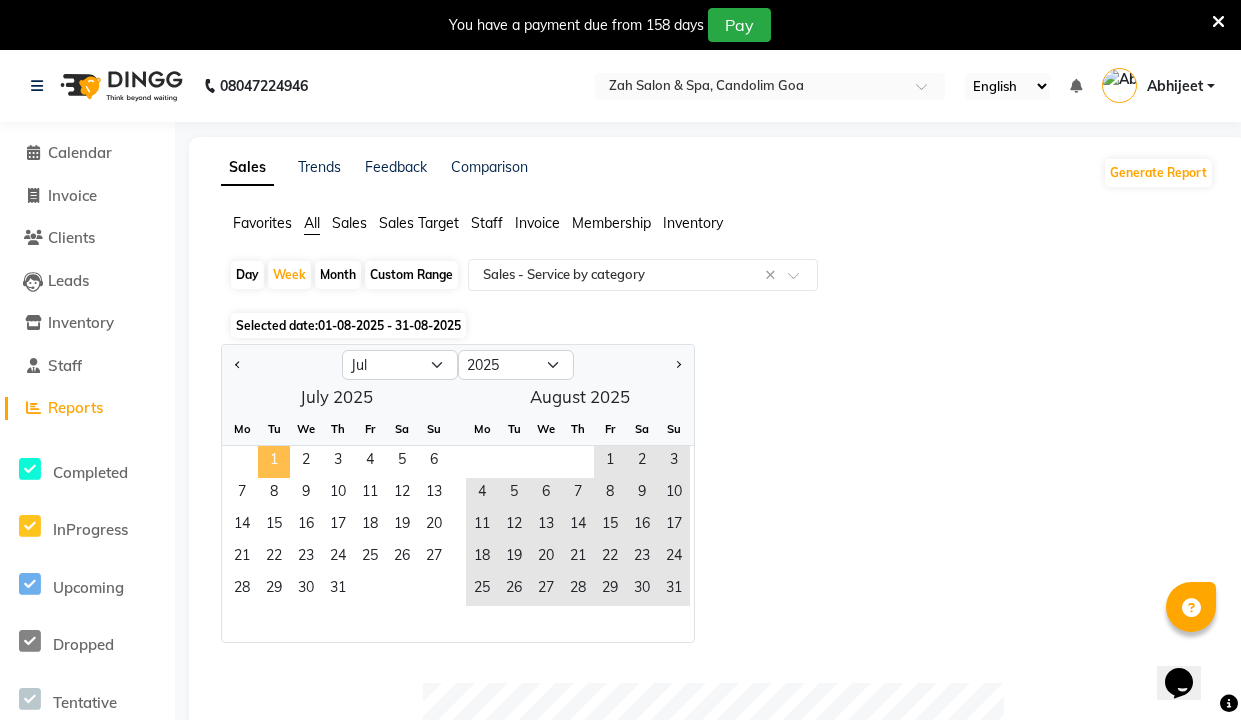 click on "1" 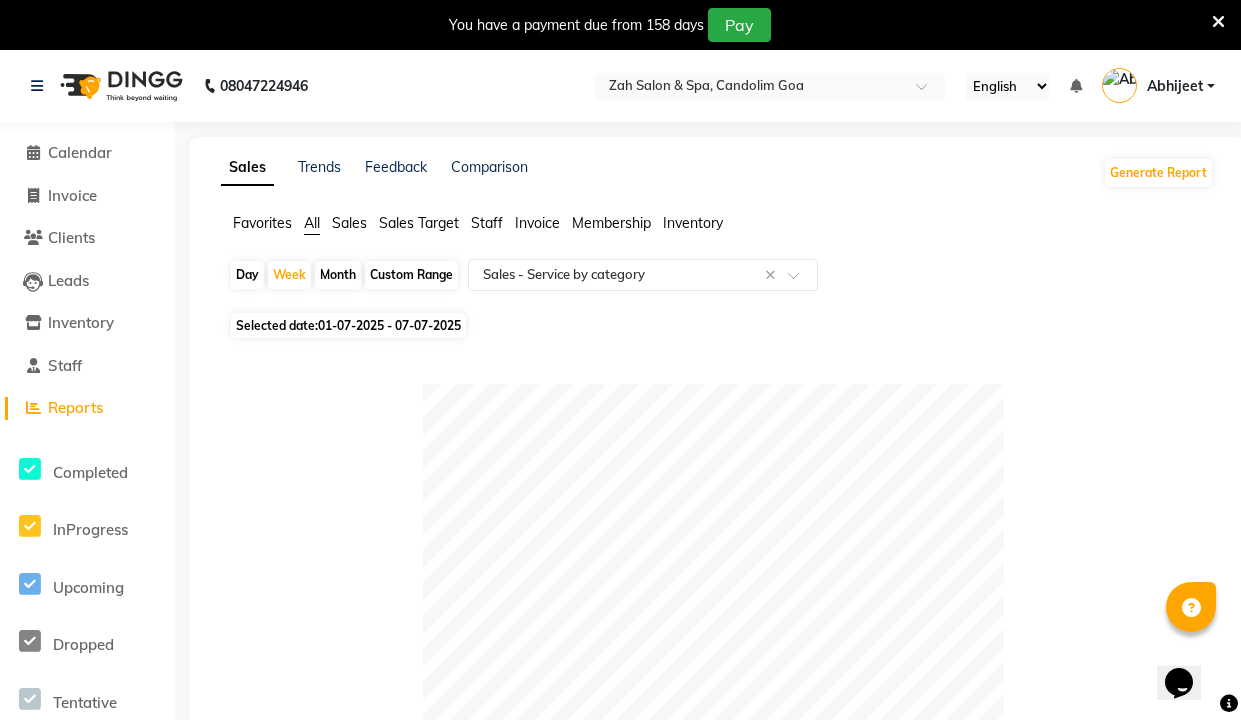 click on "01-07-2025 - 07-07-2025" 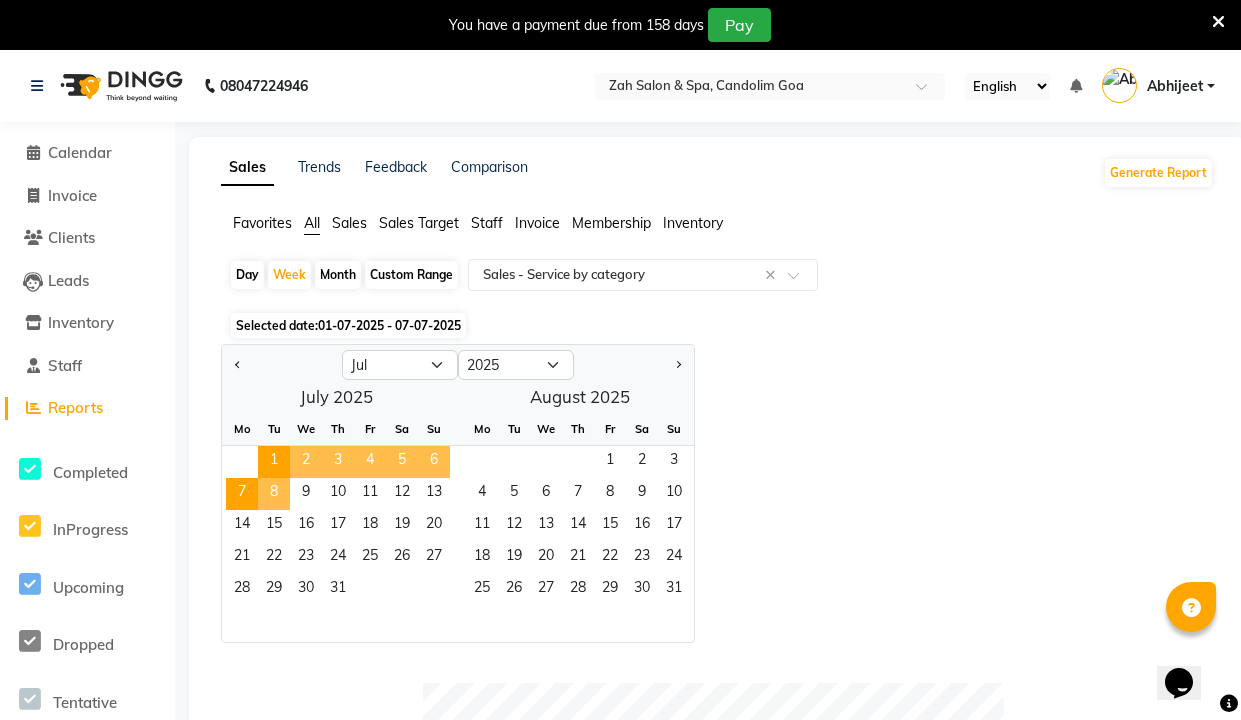 click on "8" 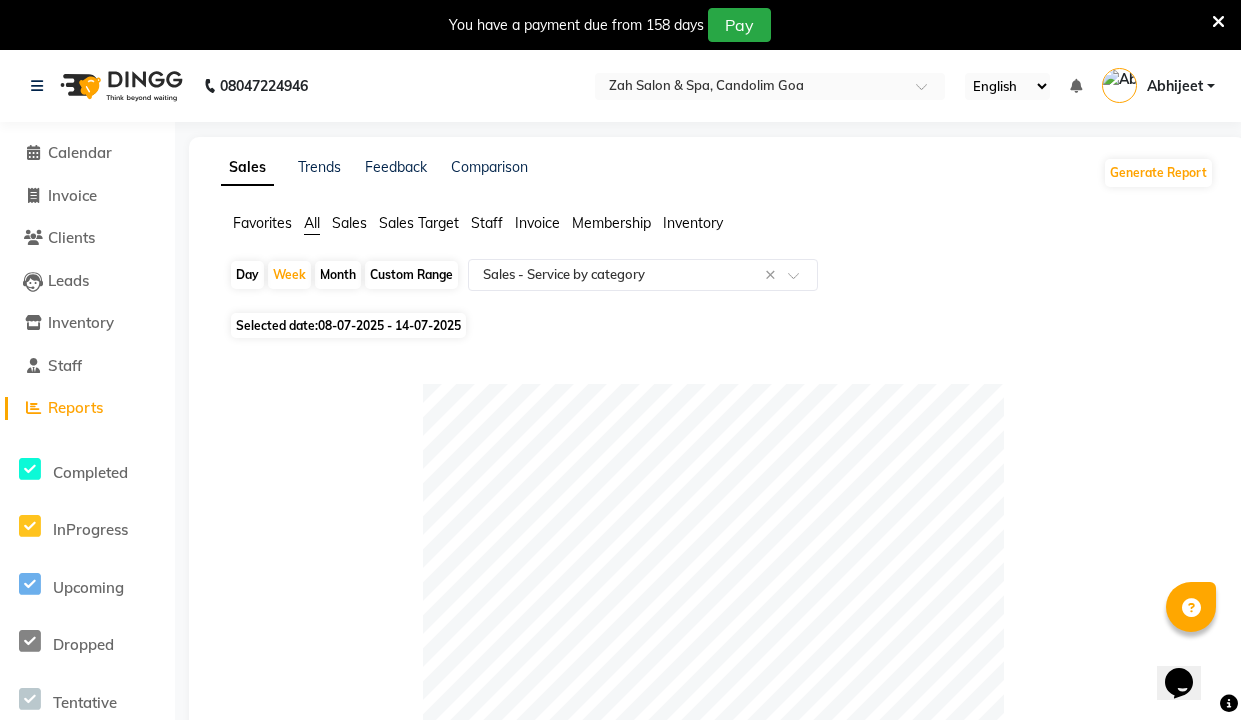 click on "08-07-2025 - 14-07-2025" 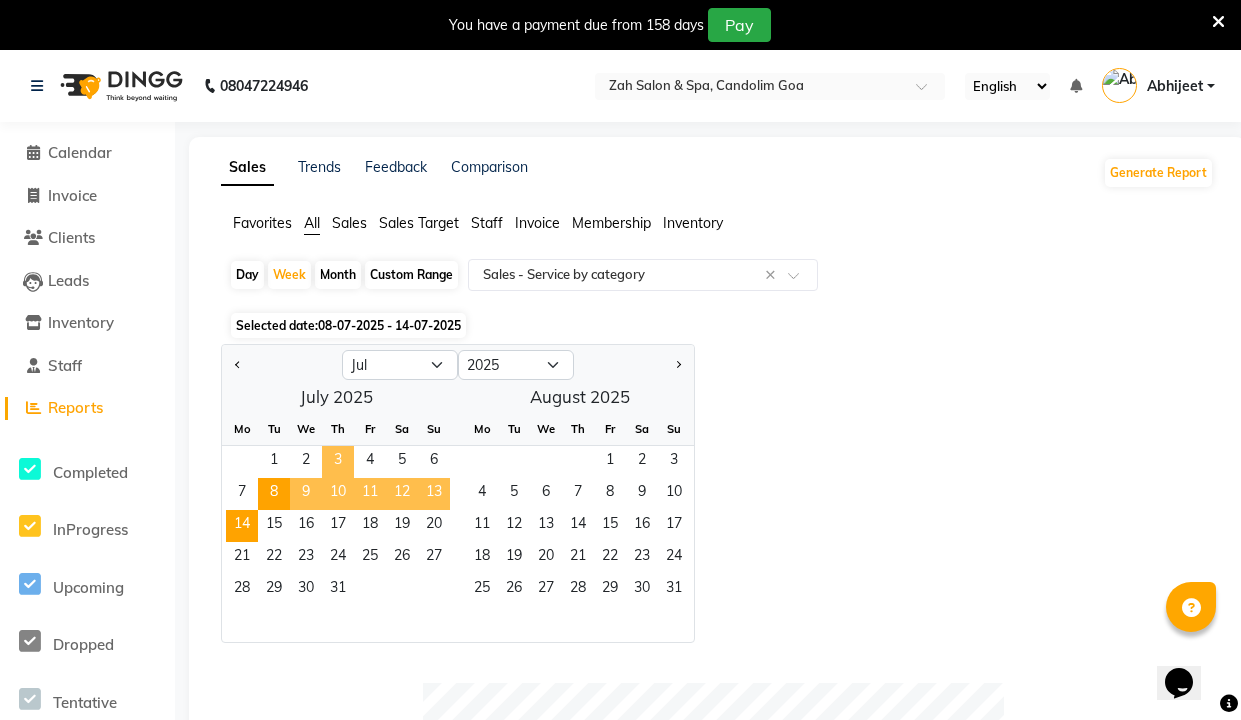 scroll, scrollTop: 23, scrollLeft: 0, axis: vertical 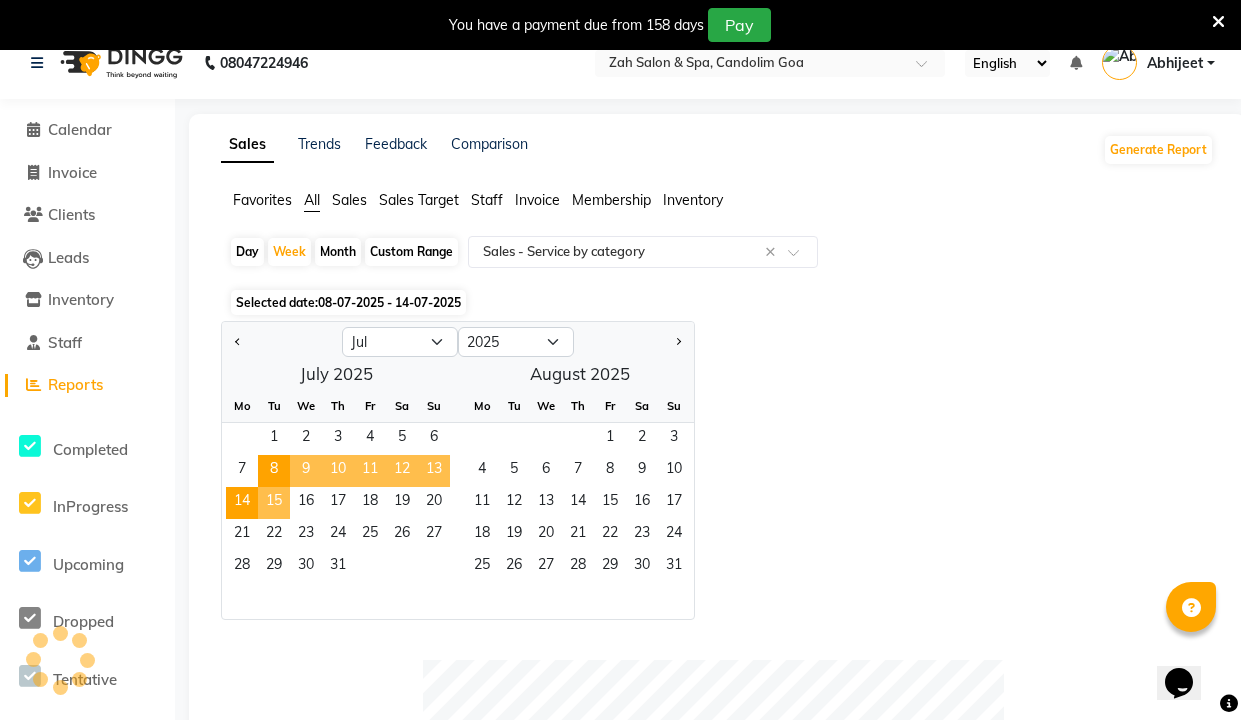 click on "15" 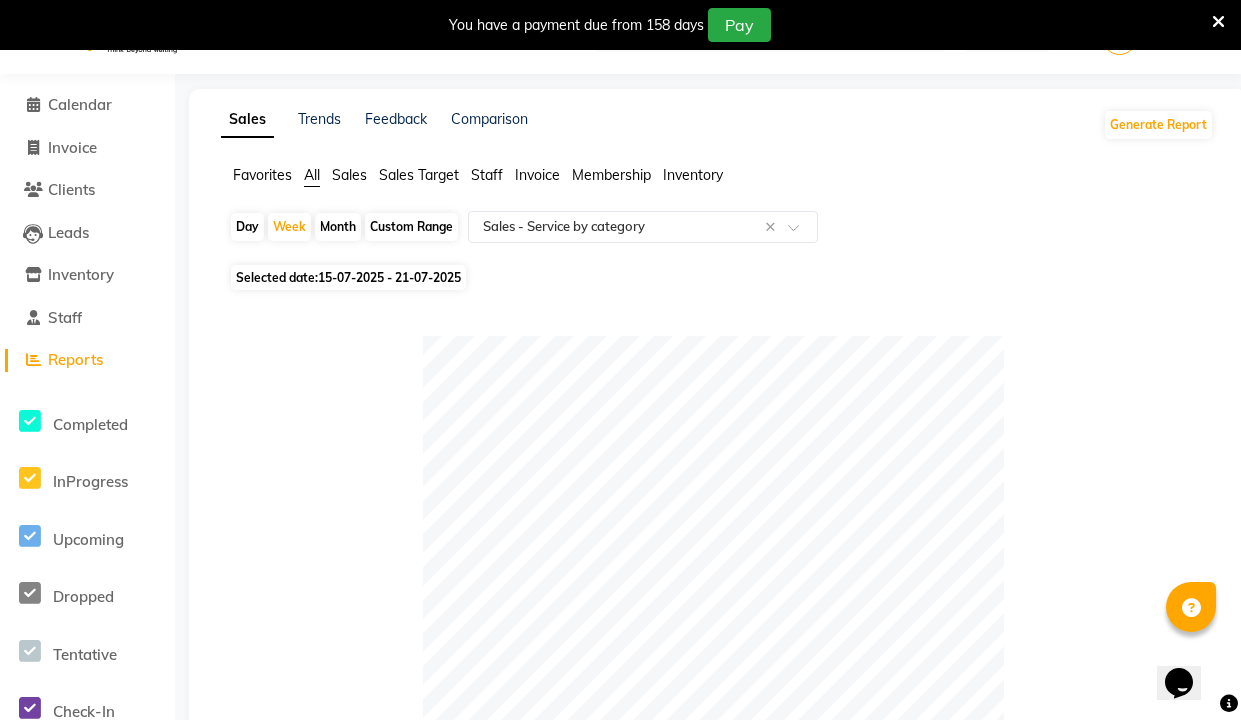 scroll, scrollTop: 13, scrollLeft: 0, axis: vertical 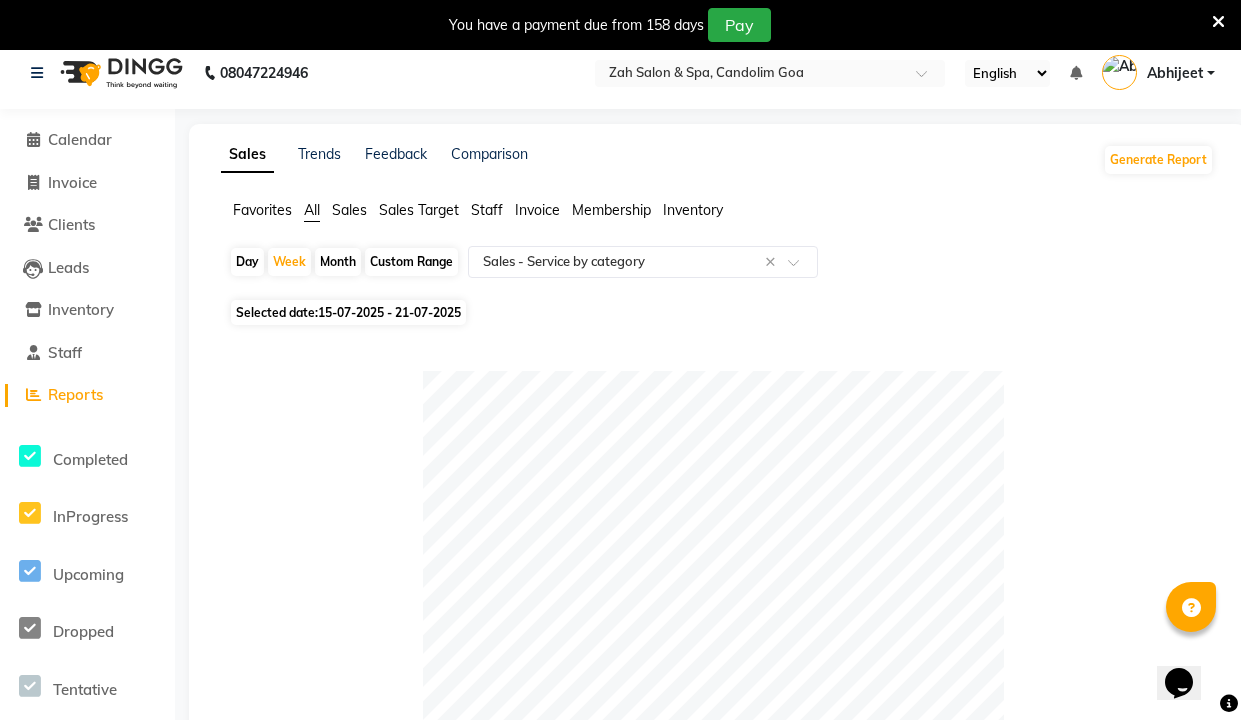 click on "15-07-2025 - 21-07-2025" 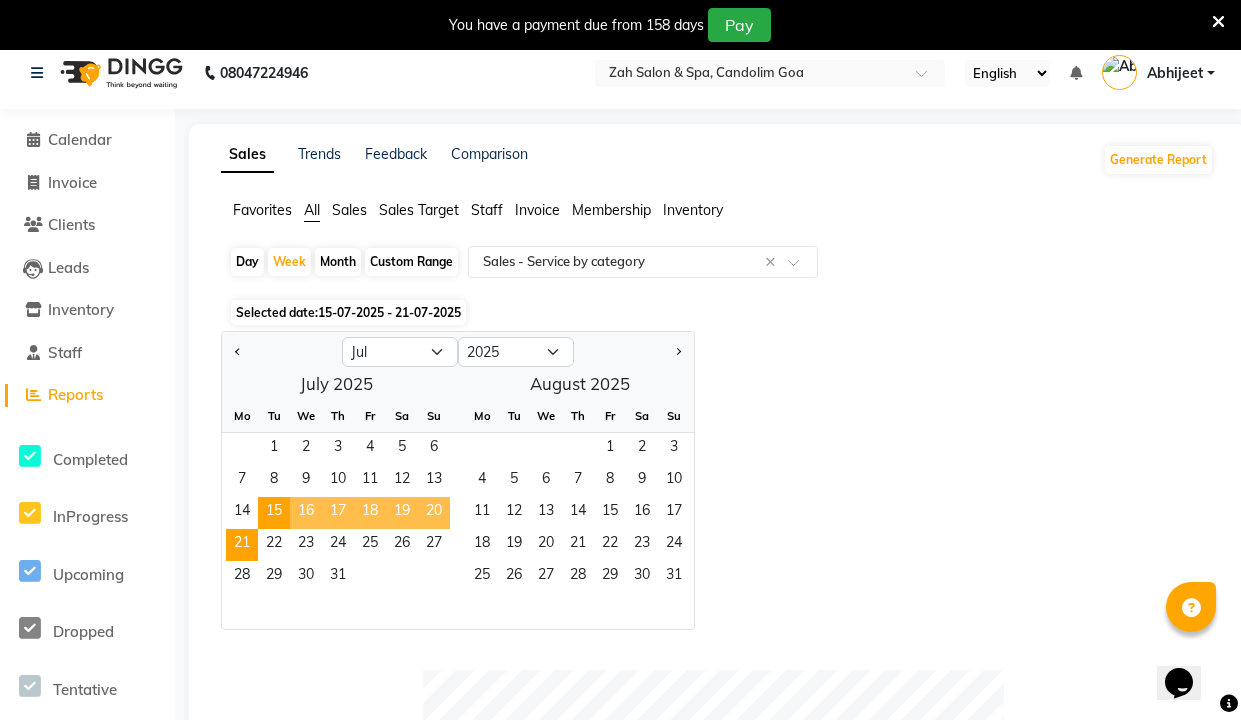 click on "Custom Range" 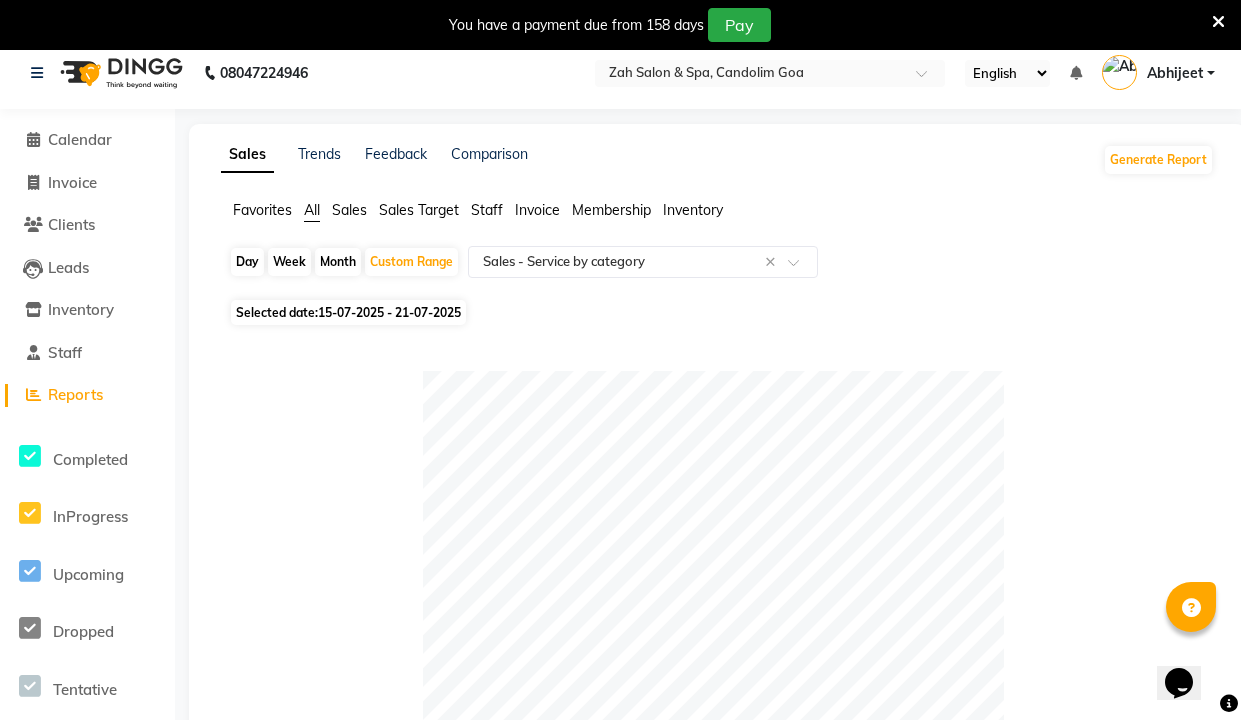 click on "Selected date:  [DATE] - [DATE]" 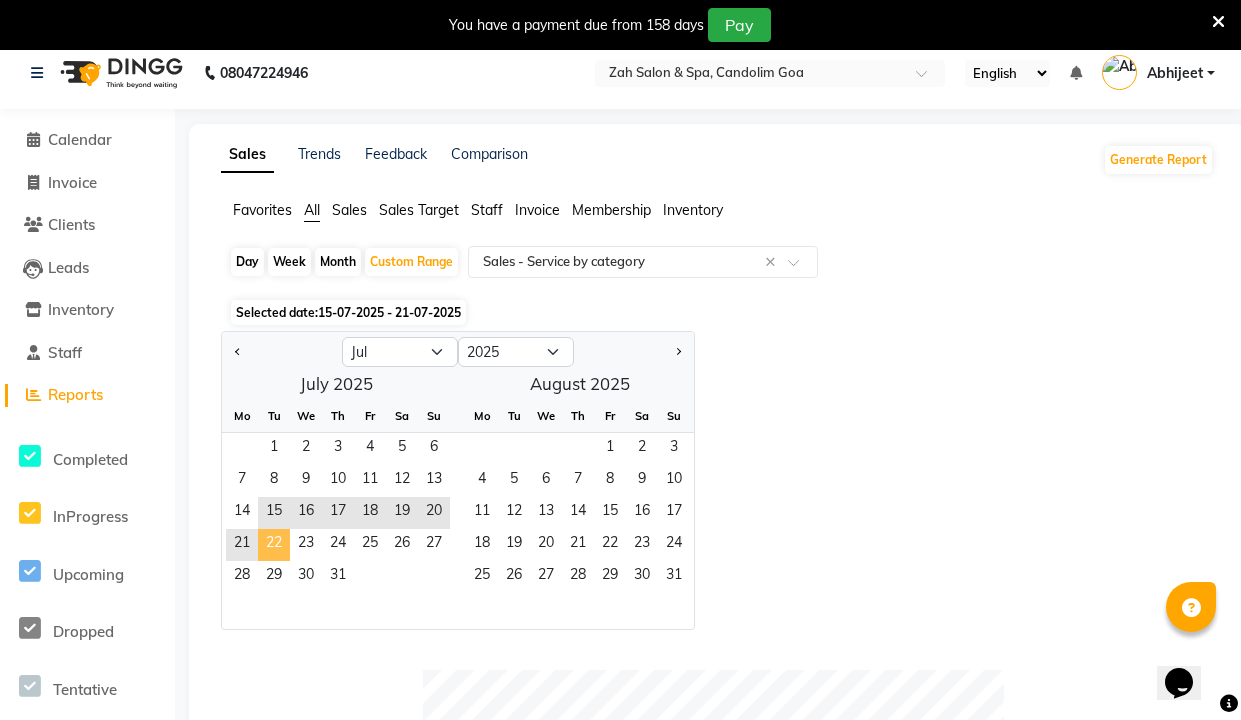 click on "22" 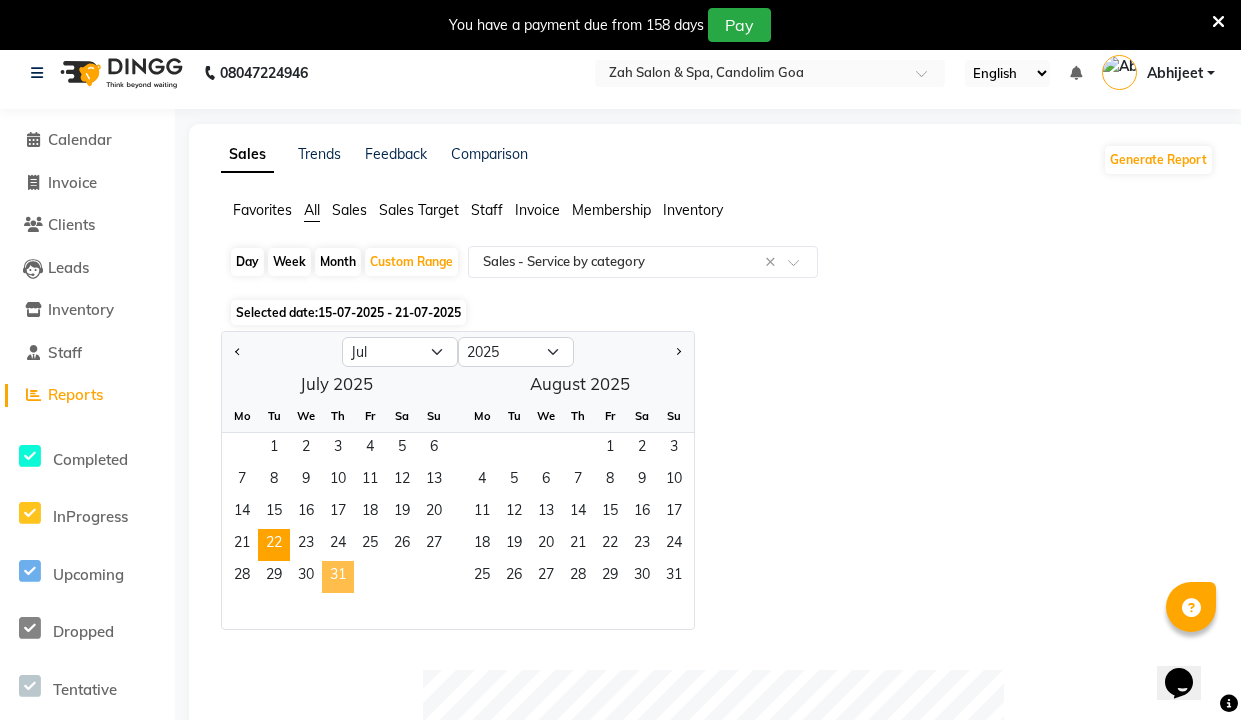 click on "31" 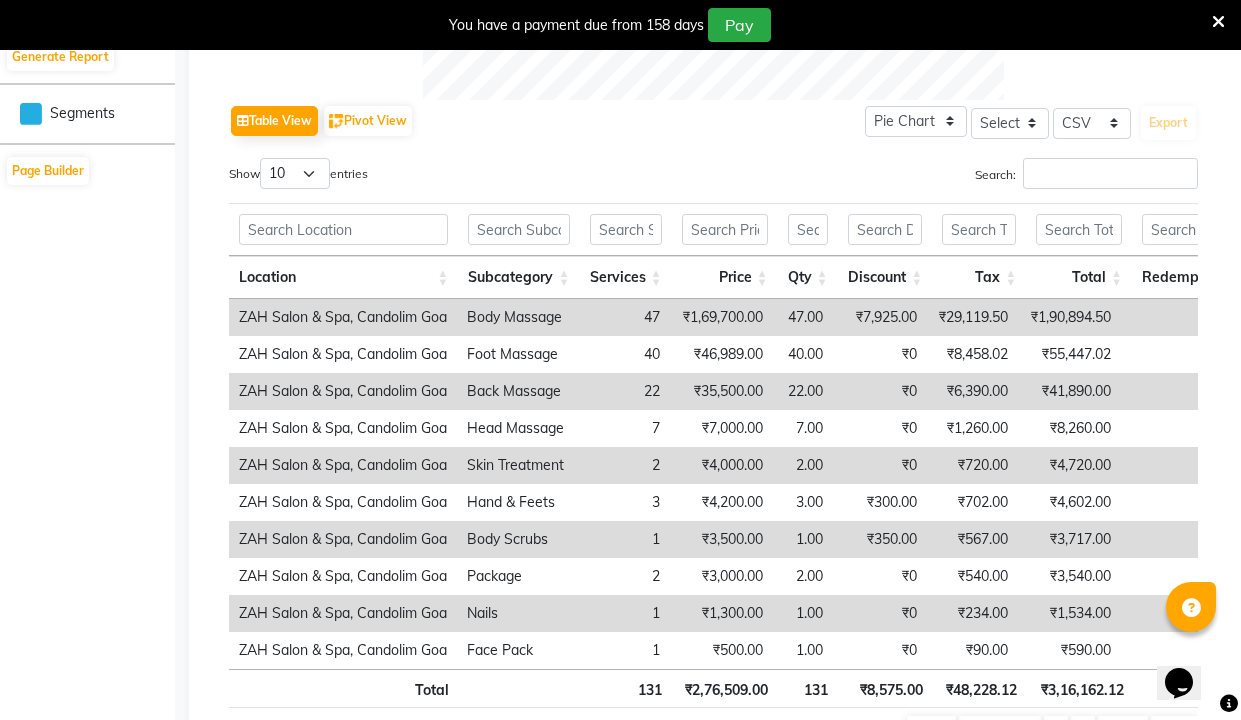 scroll, scrollTop: 849, scrollLeft: 0, axis: vertical 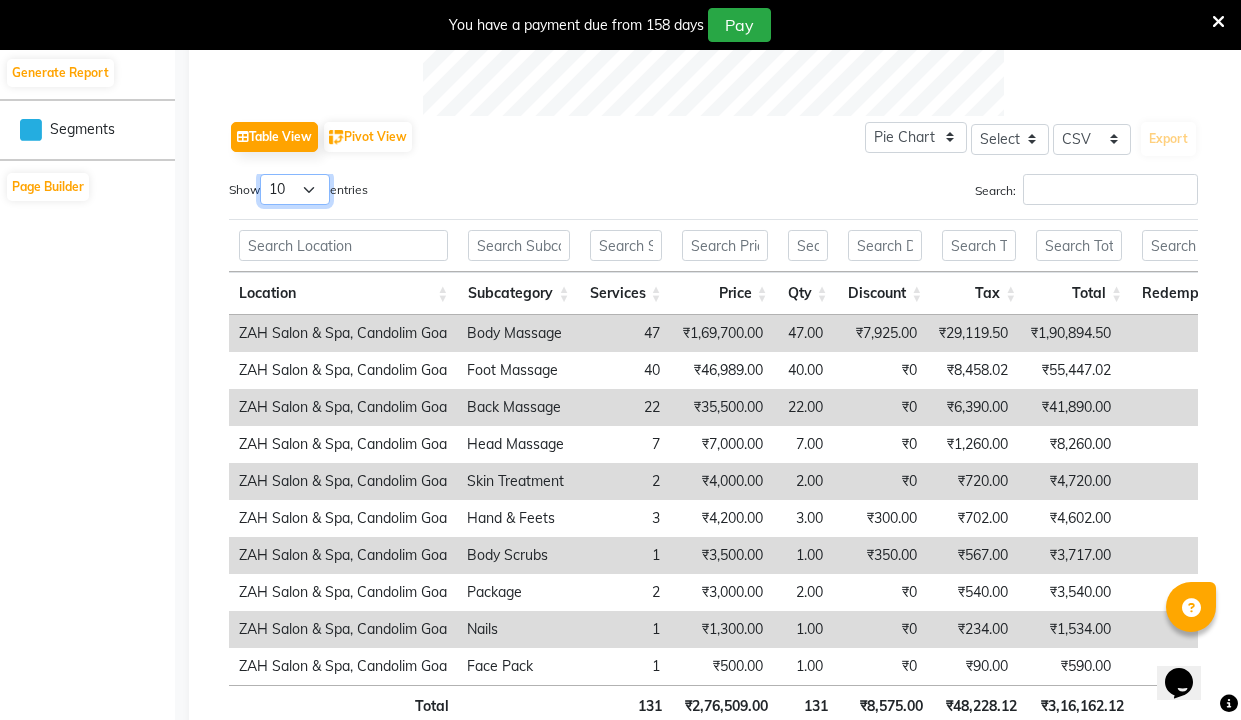 click on "10 25 50 100" at bounding box center (295, 189) 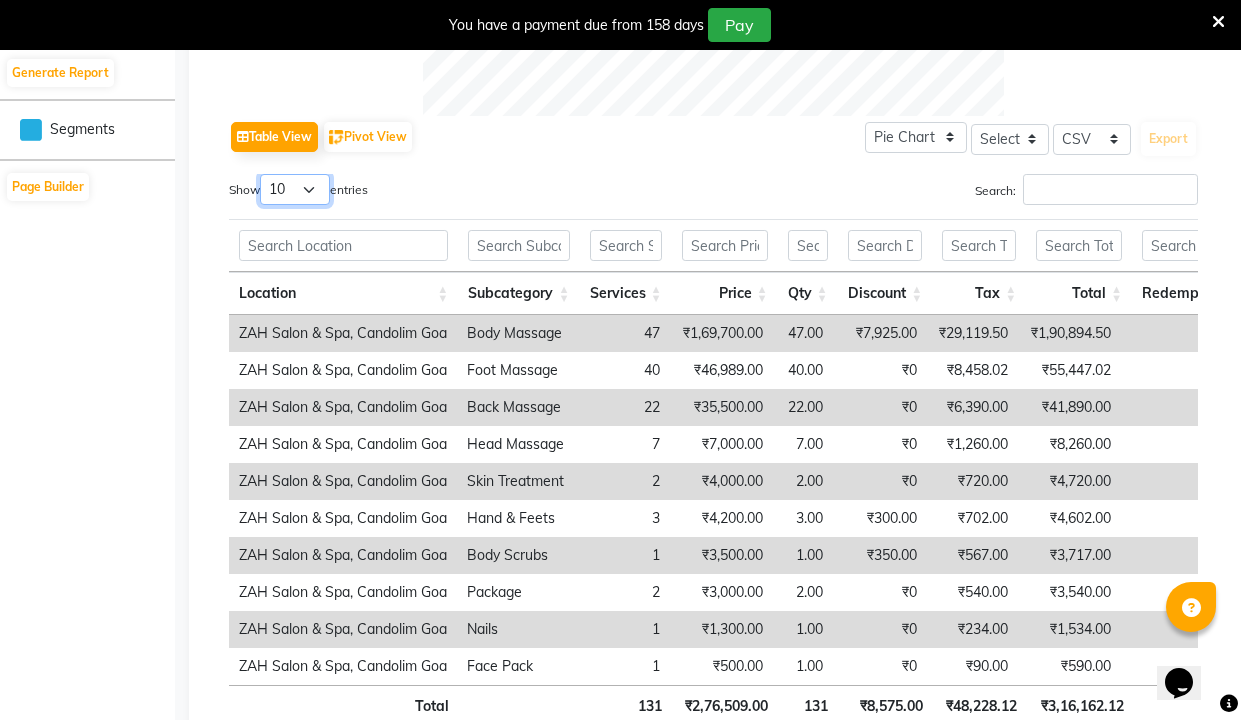 select on "100" 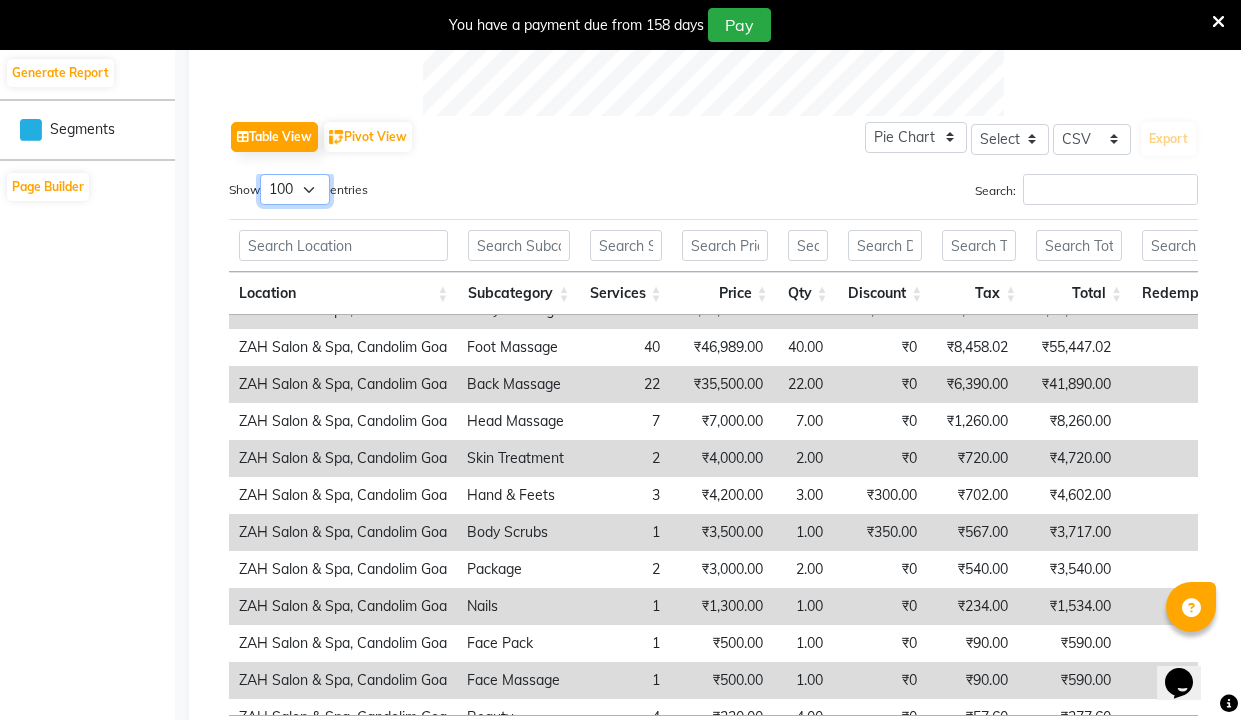 scroll, scrollTop: 25, scrollLeft: 2, axis: both 